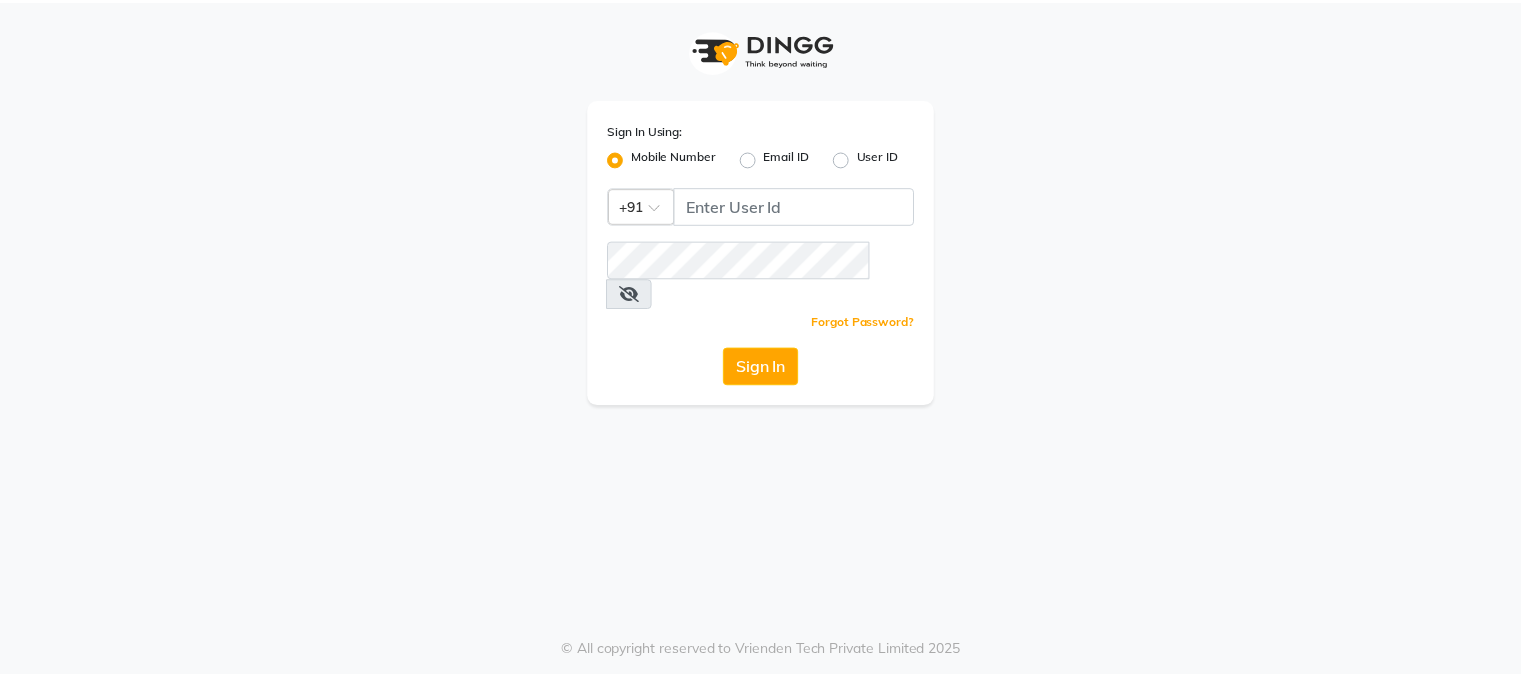 scroll, scrollTop: 0, scrollLeft: 0, axis: both 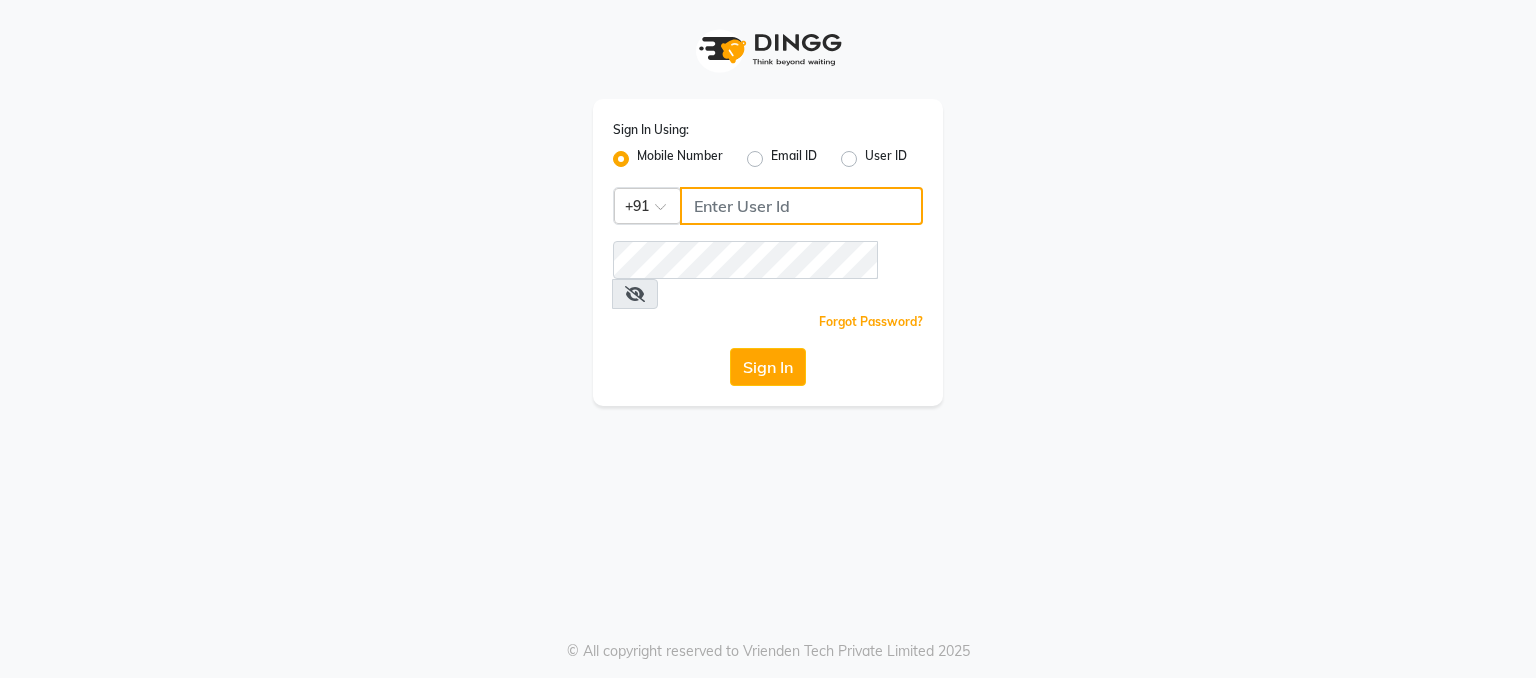 click 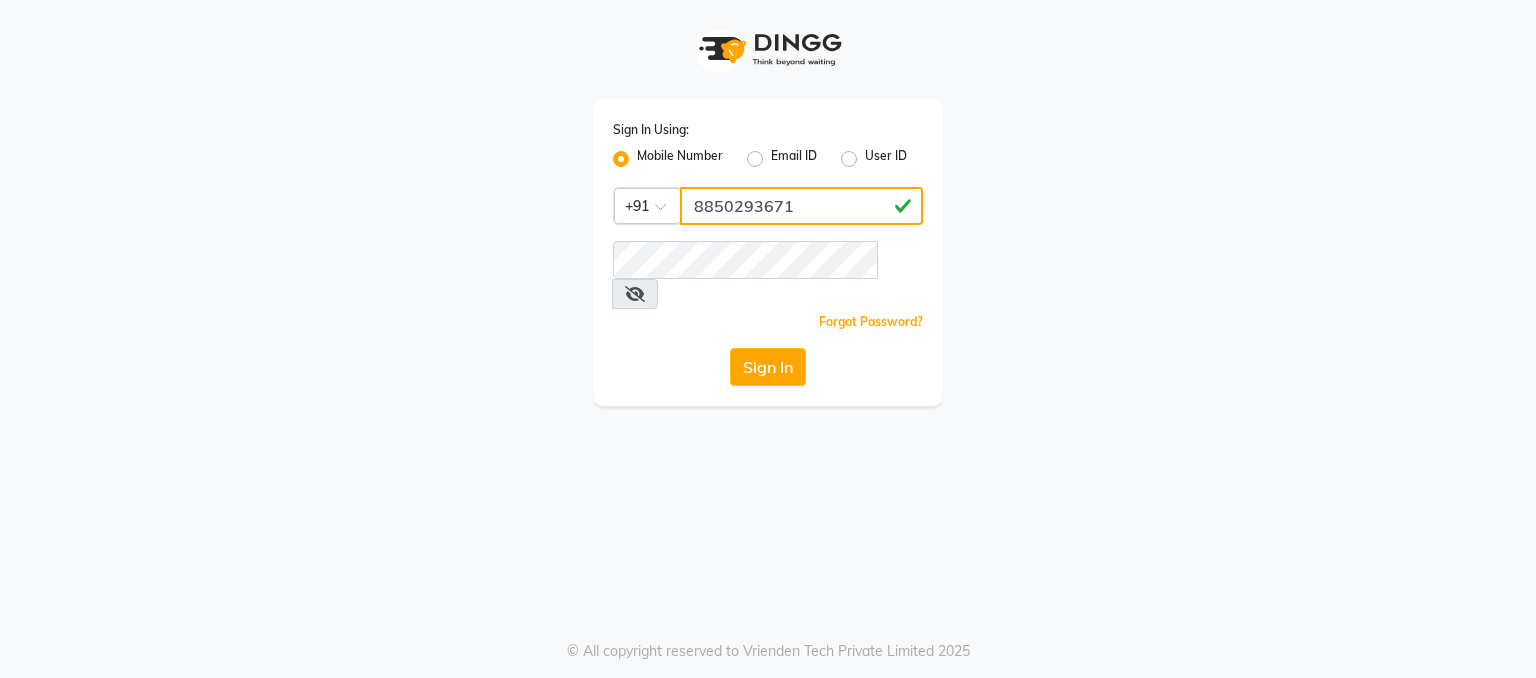 type on "8850293671" 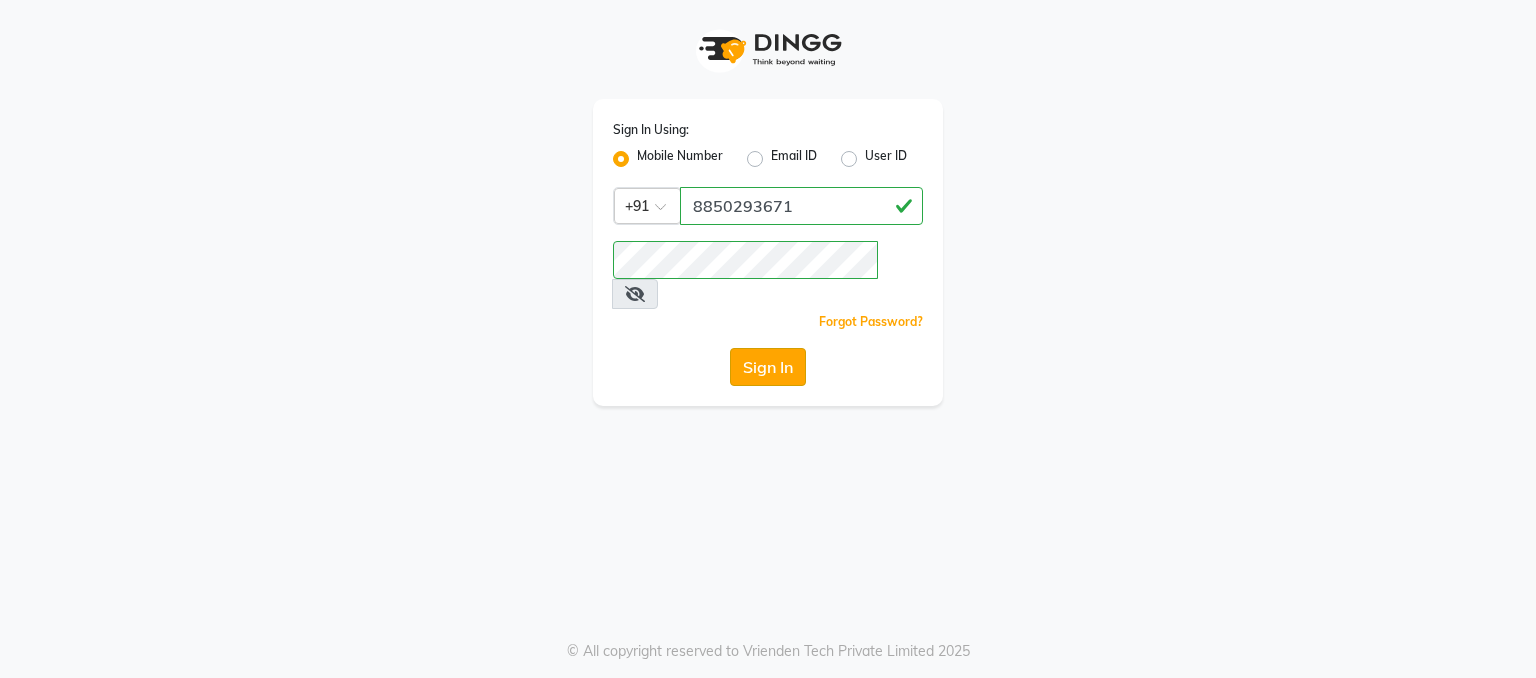 click on "Sign In" 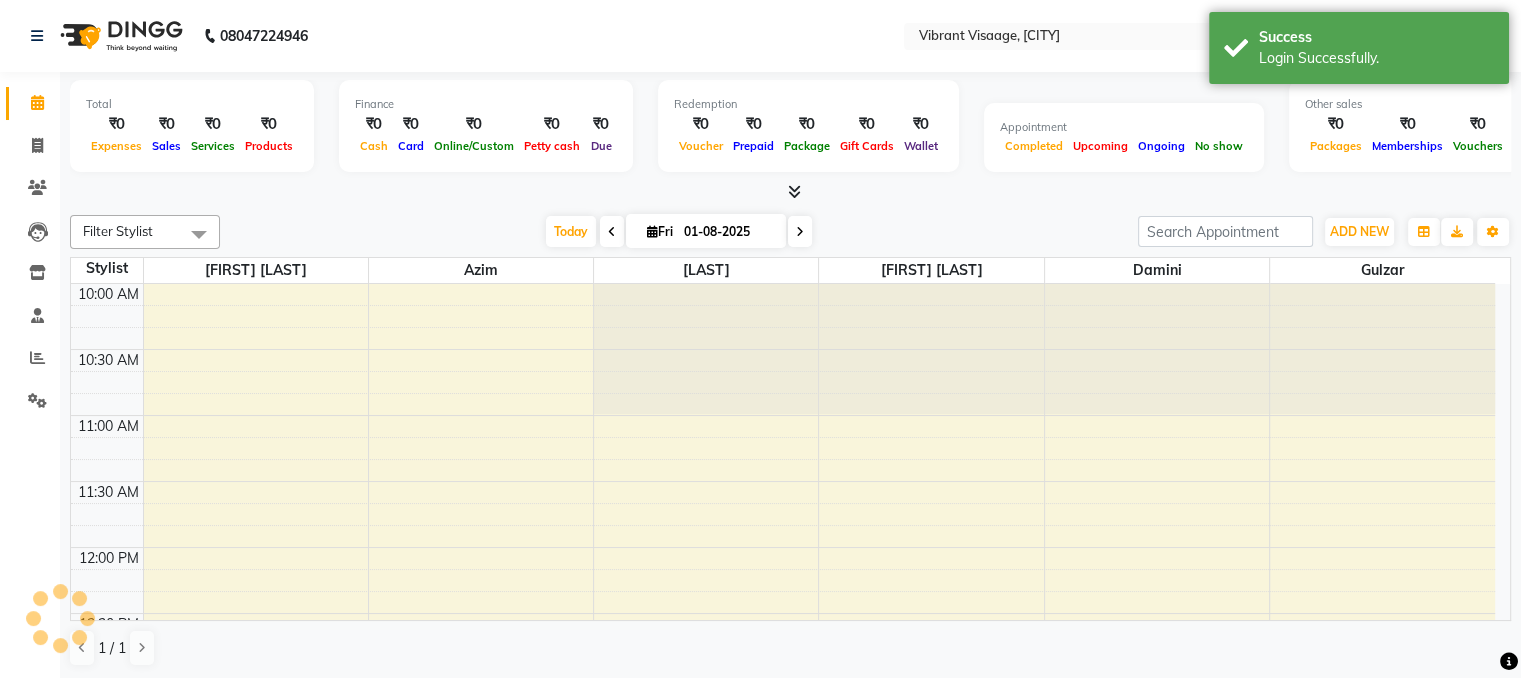scroll, scrollTop: 0, scrollLeft: 0, axis: both 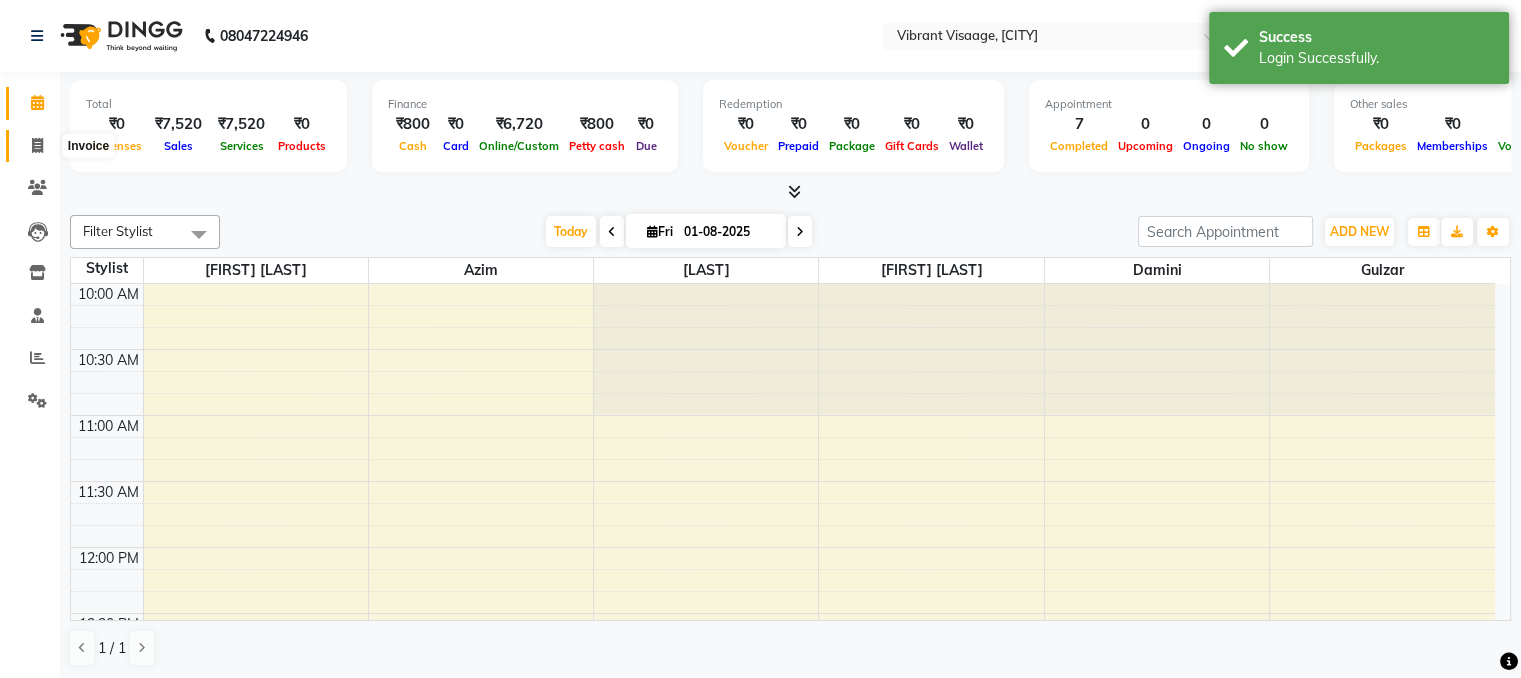 click 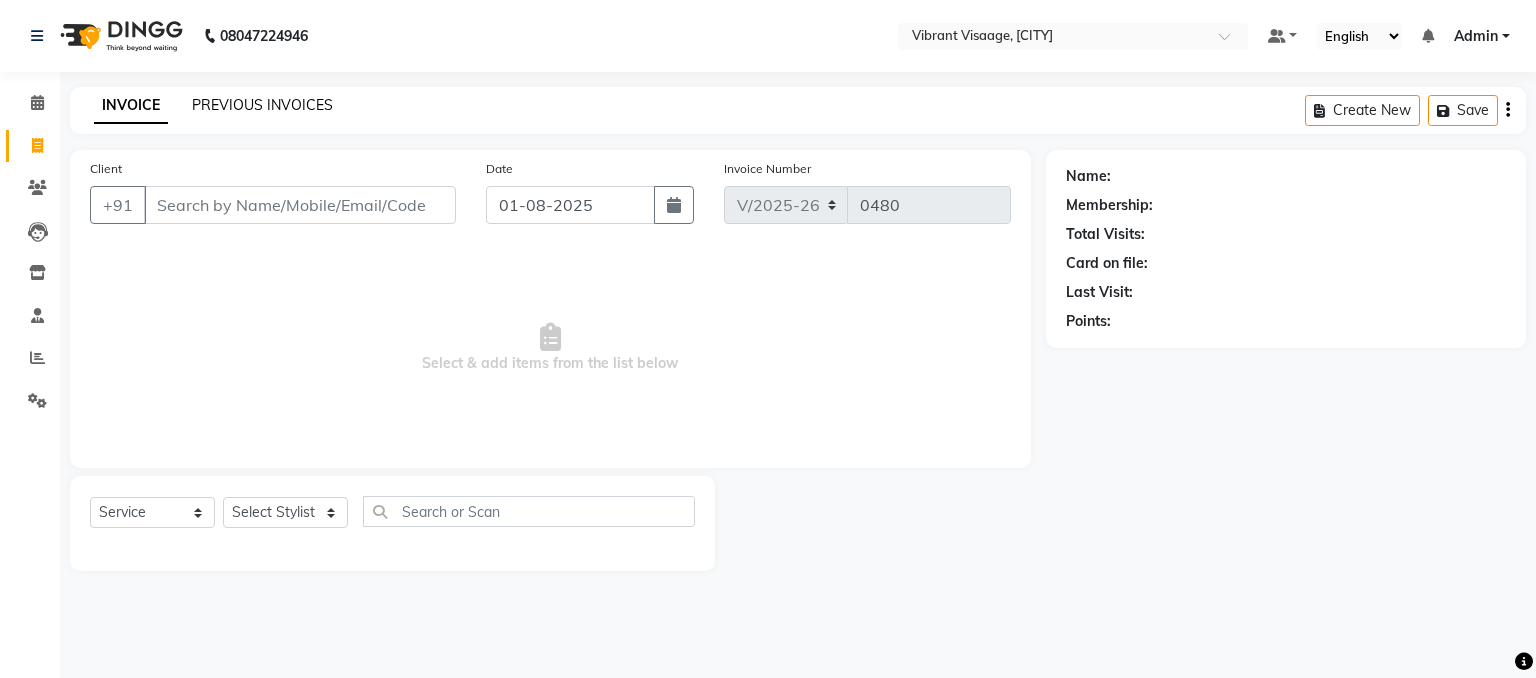 click on "PREVIOUS INVOICES" 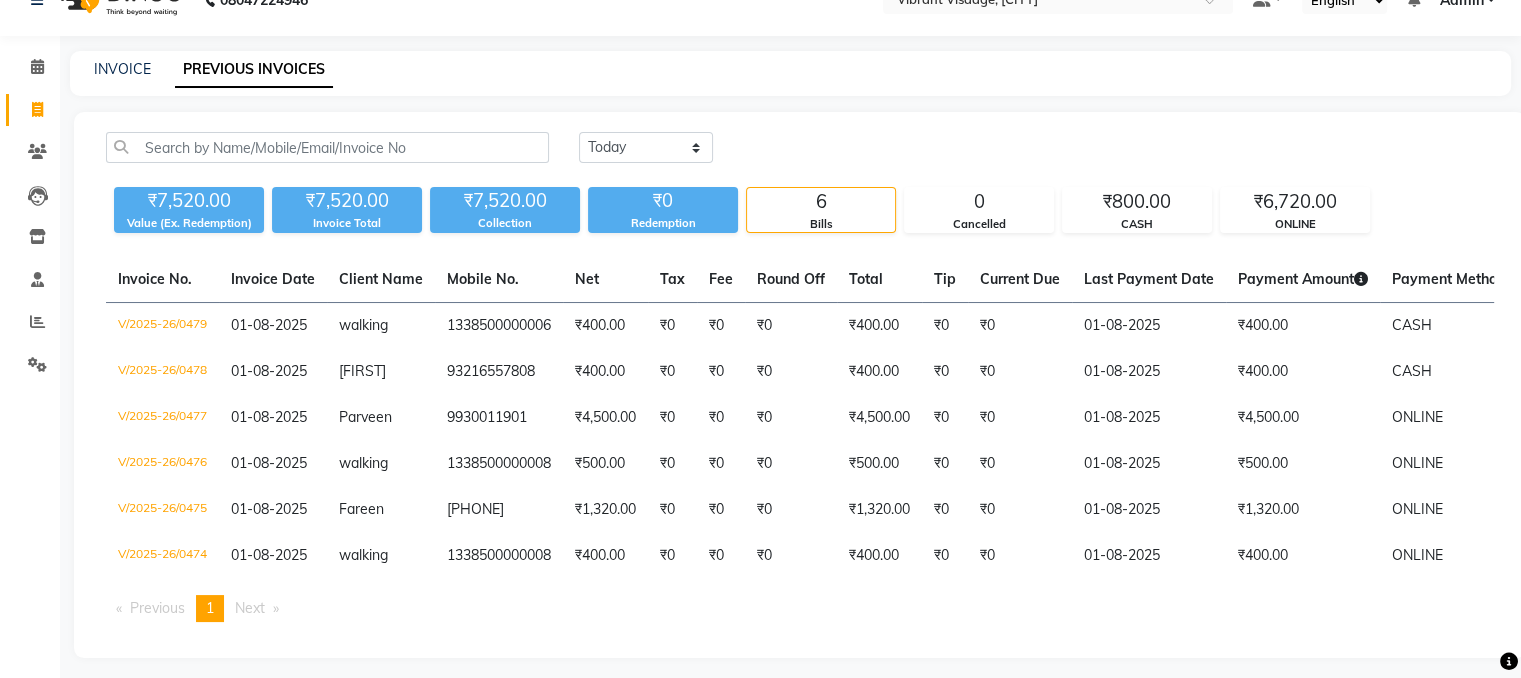 scroll, scrollTop: 35, scrollLeft: 0, axis: vertical 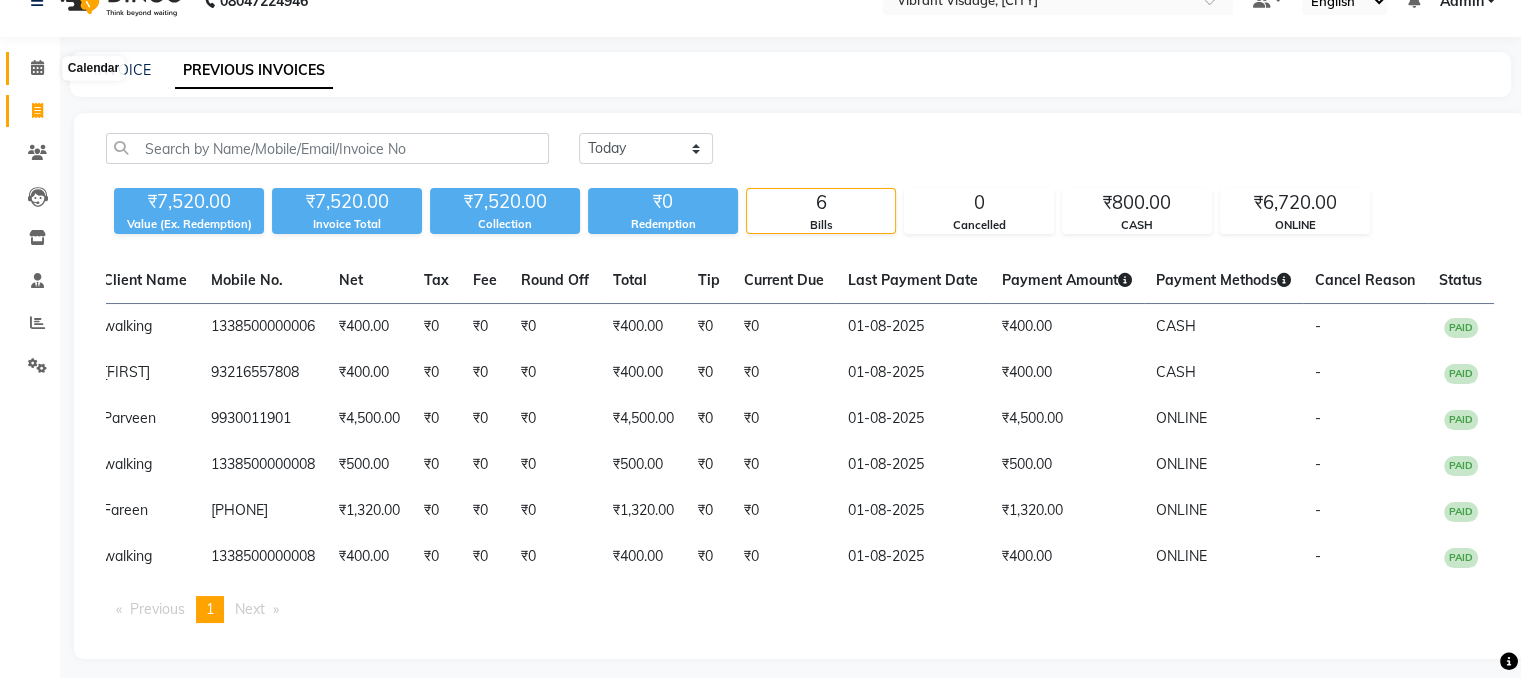 click 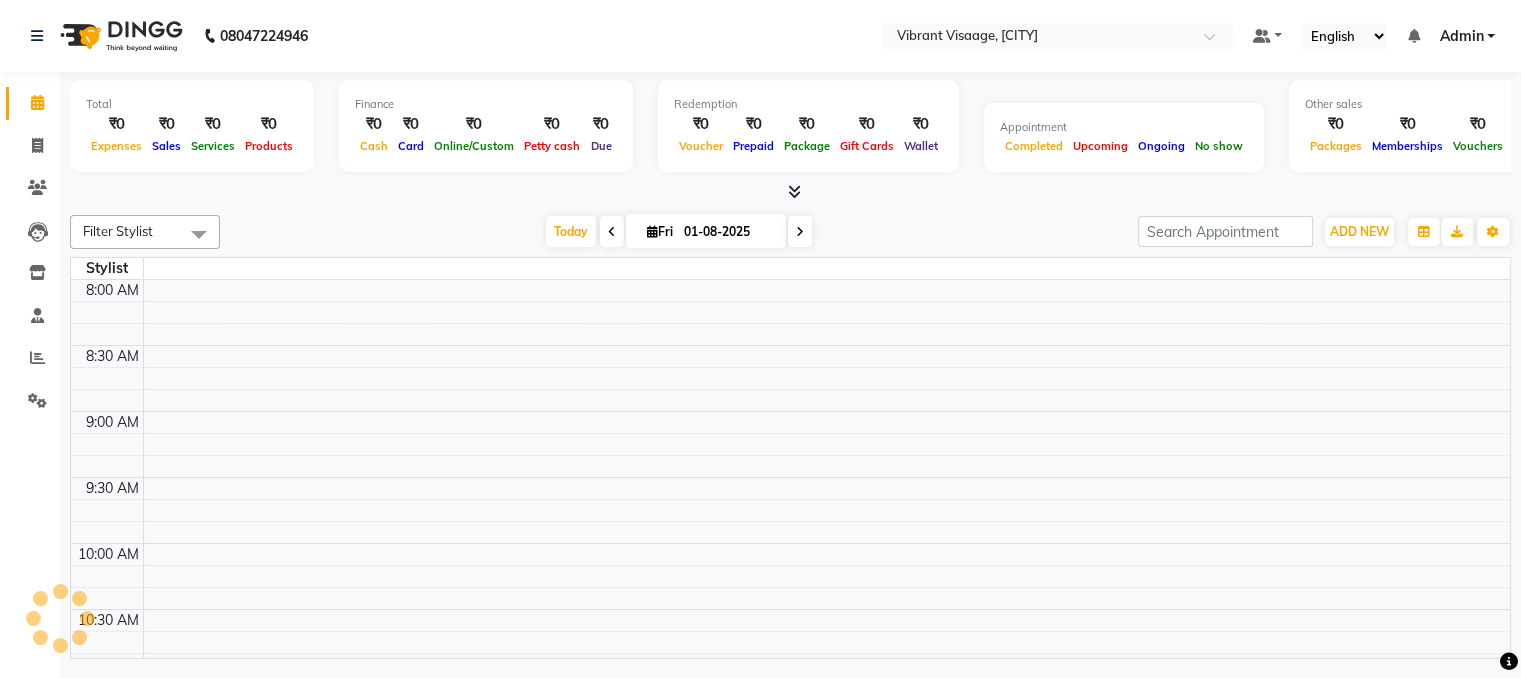 scroll, scrollTop: 0, scrollLeft: 0, axis: both 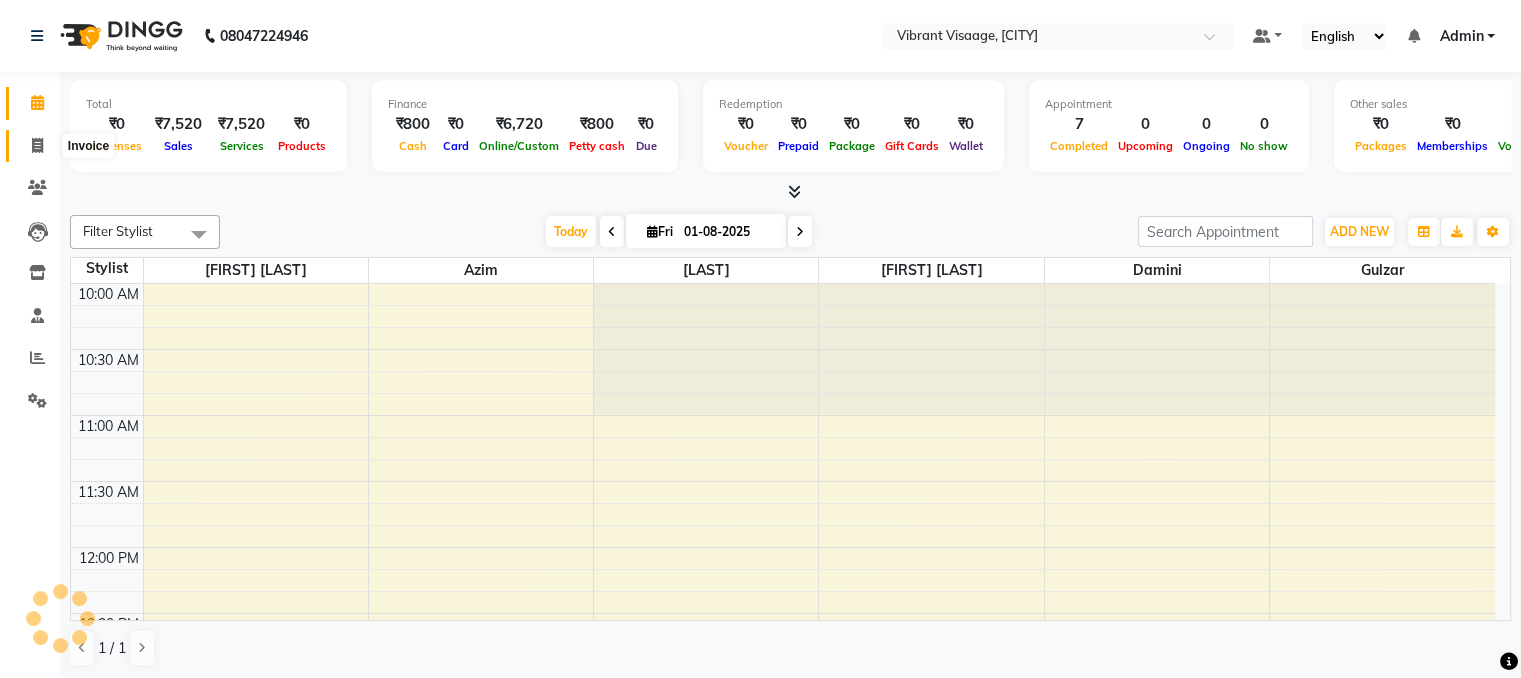 click 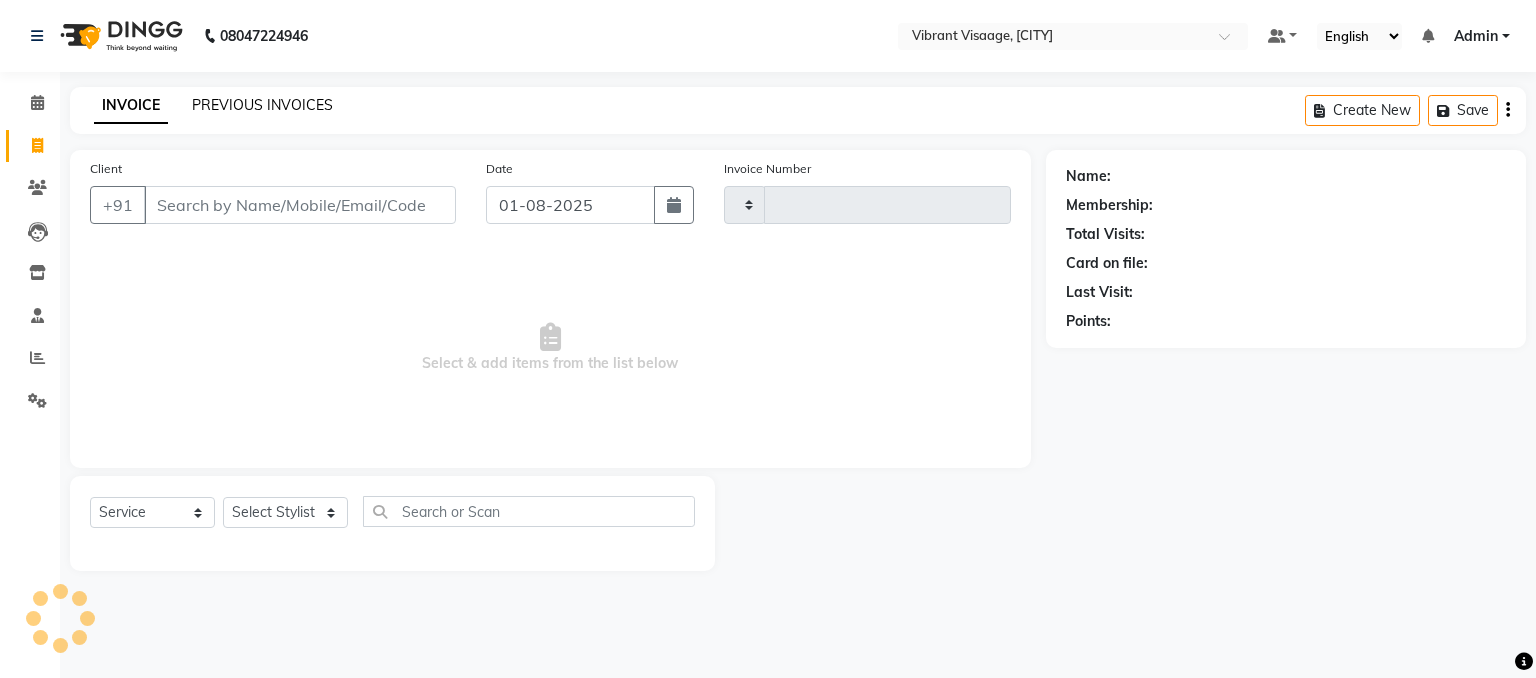 click on "PREVIOUS INVOICES" 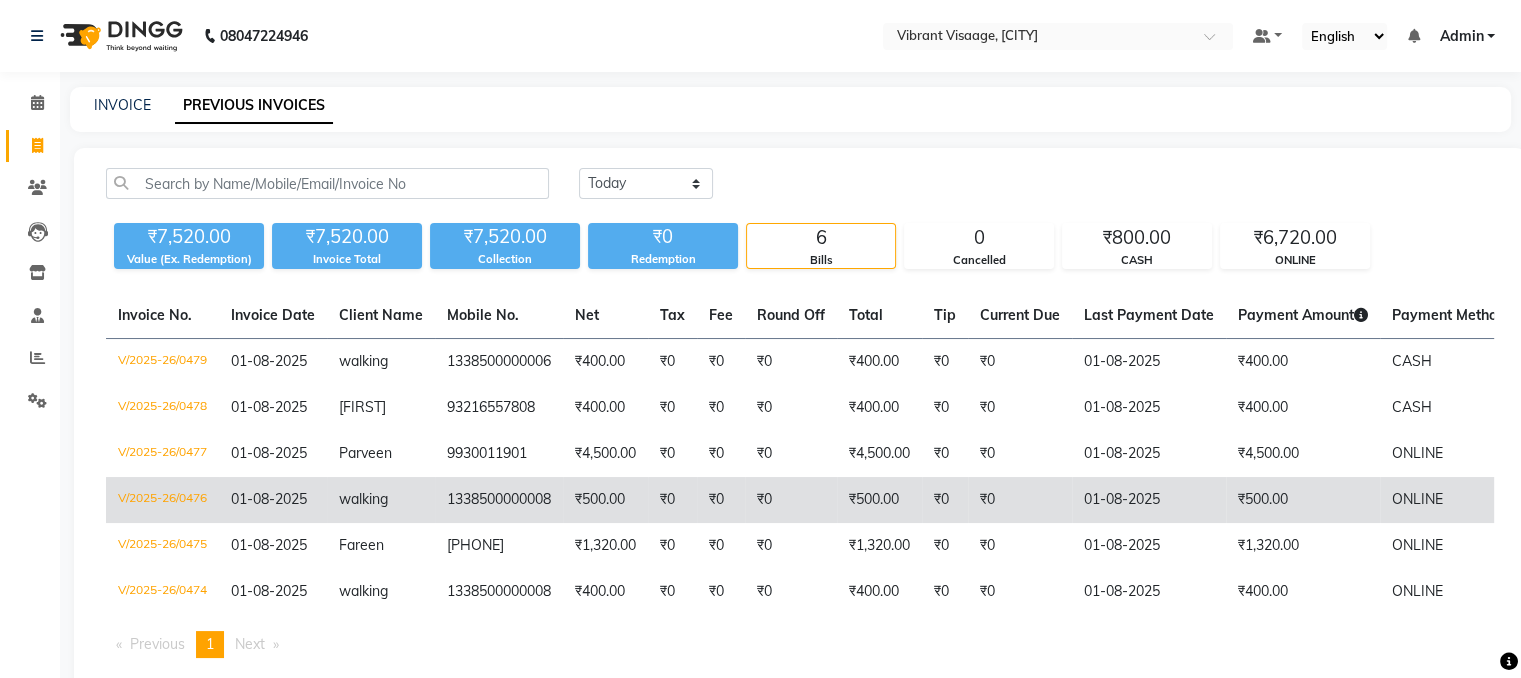 click on "₹500.00" 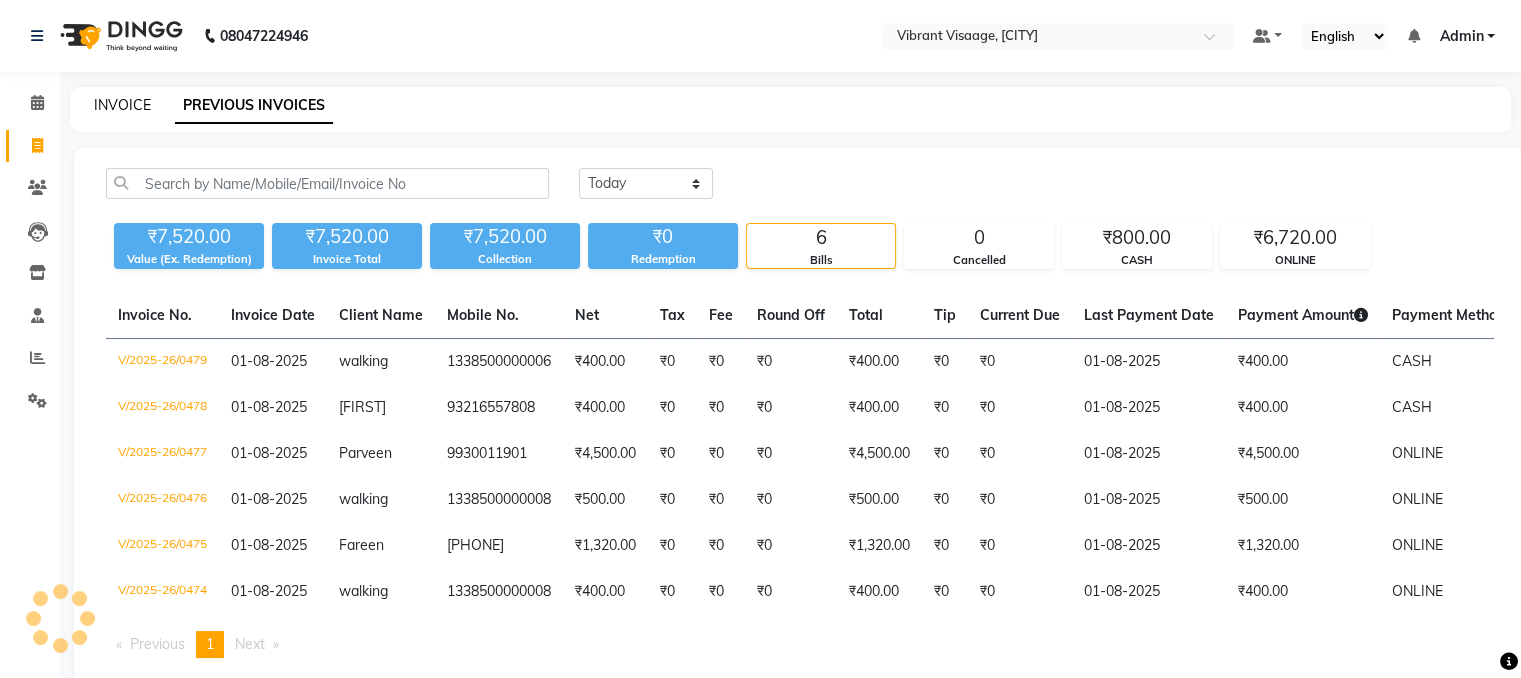 click on "INVOICE" 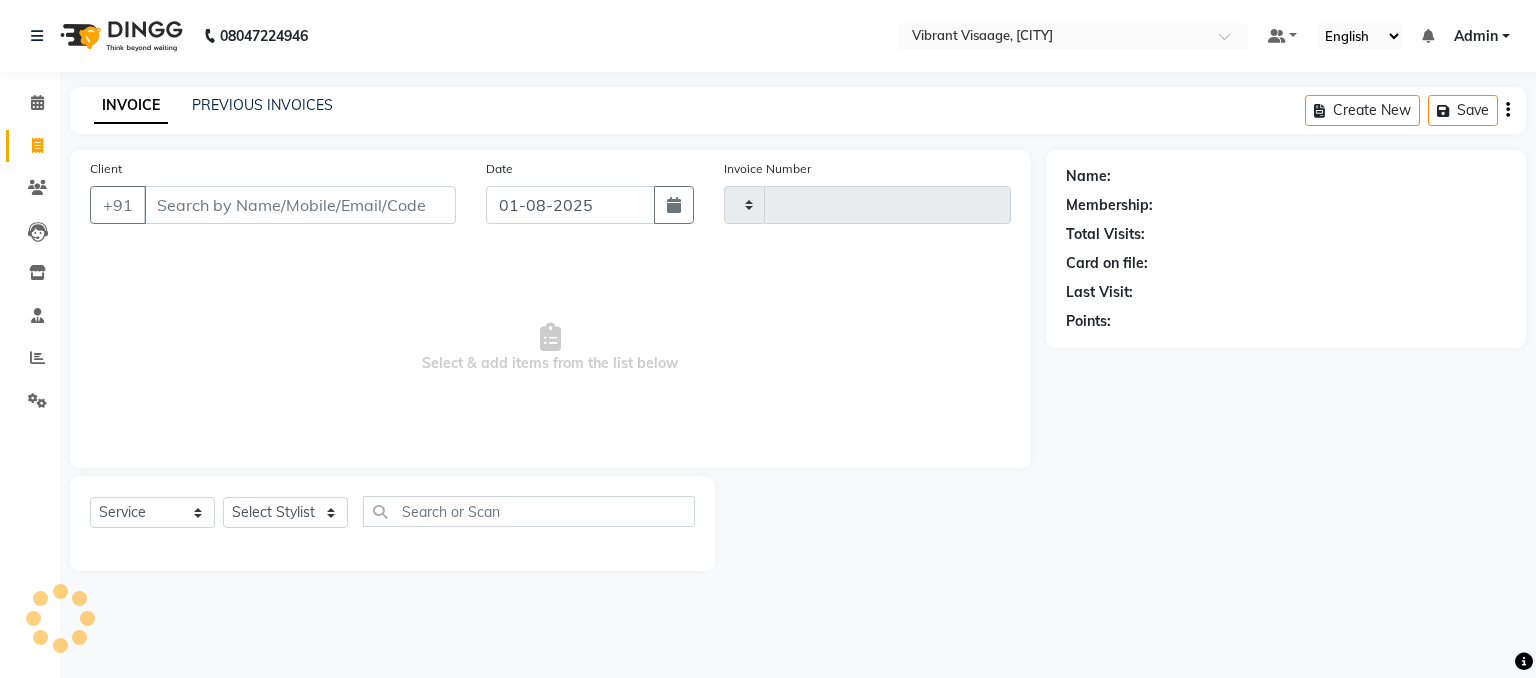 type on "0480" 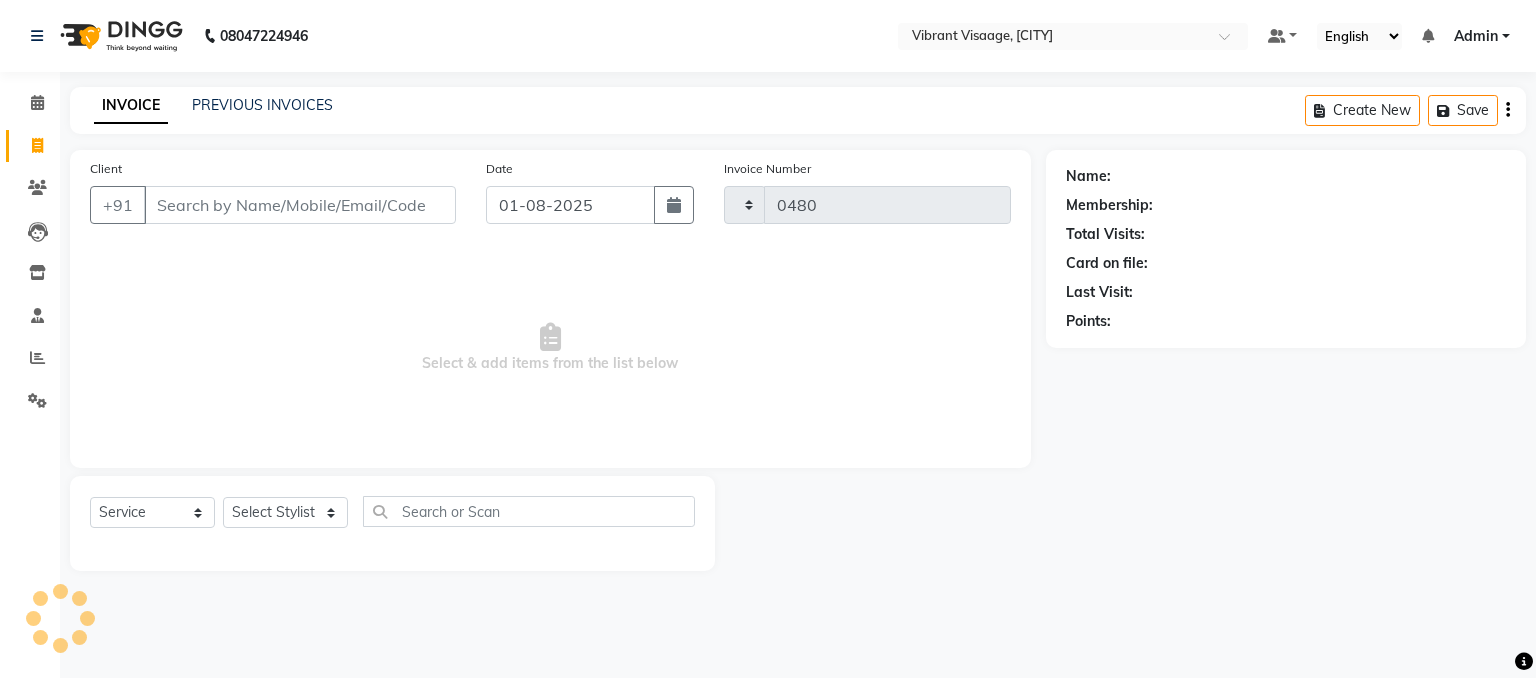 select on "7649" 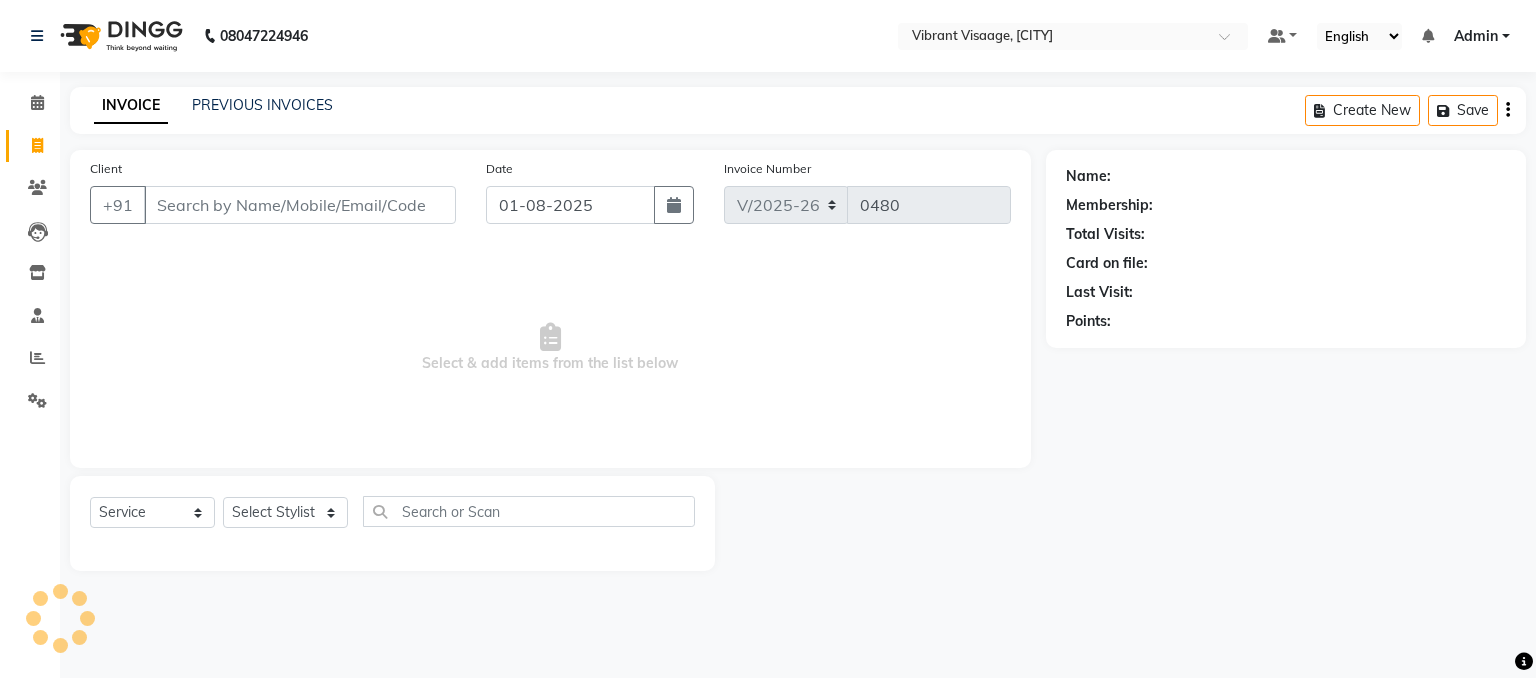 click on "Client" at bounding box center (300, 205) 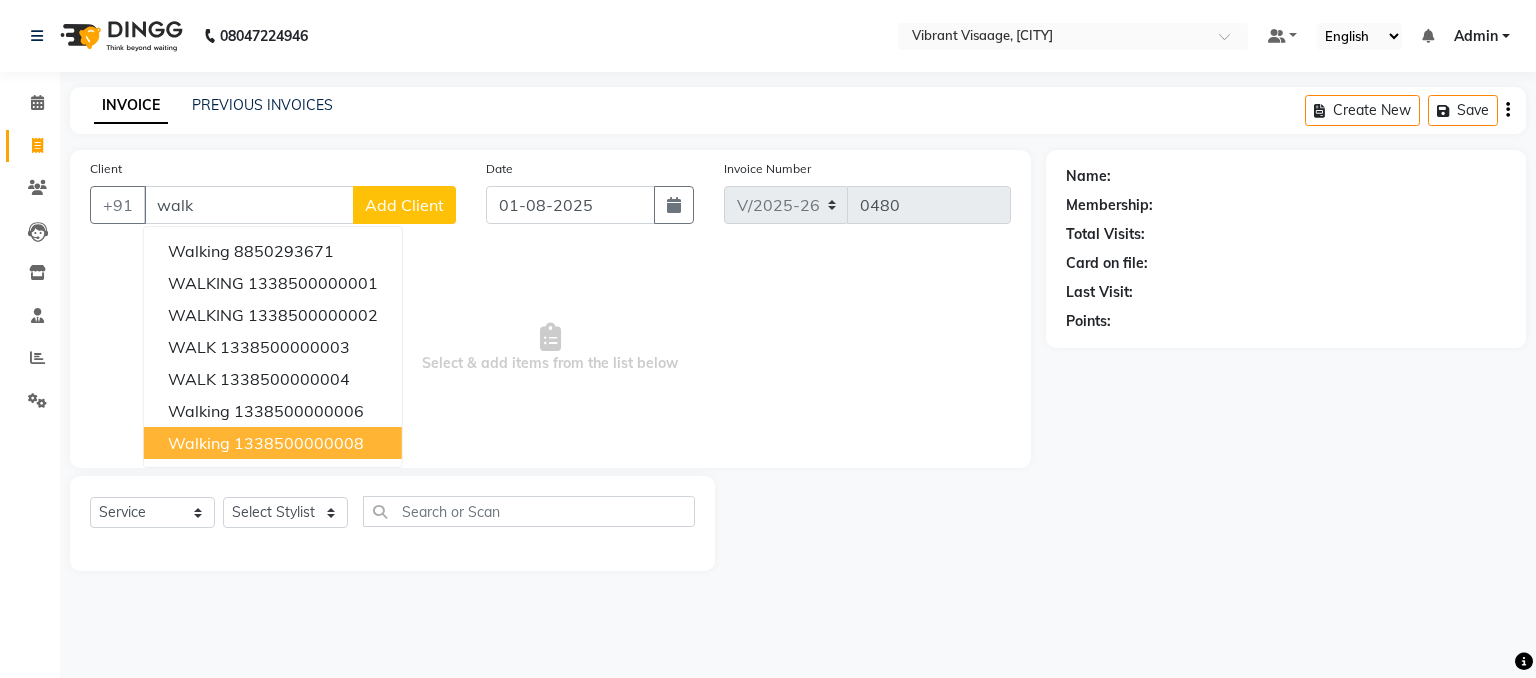 click on "1338500000008" at bounding box center [299, 443] 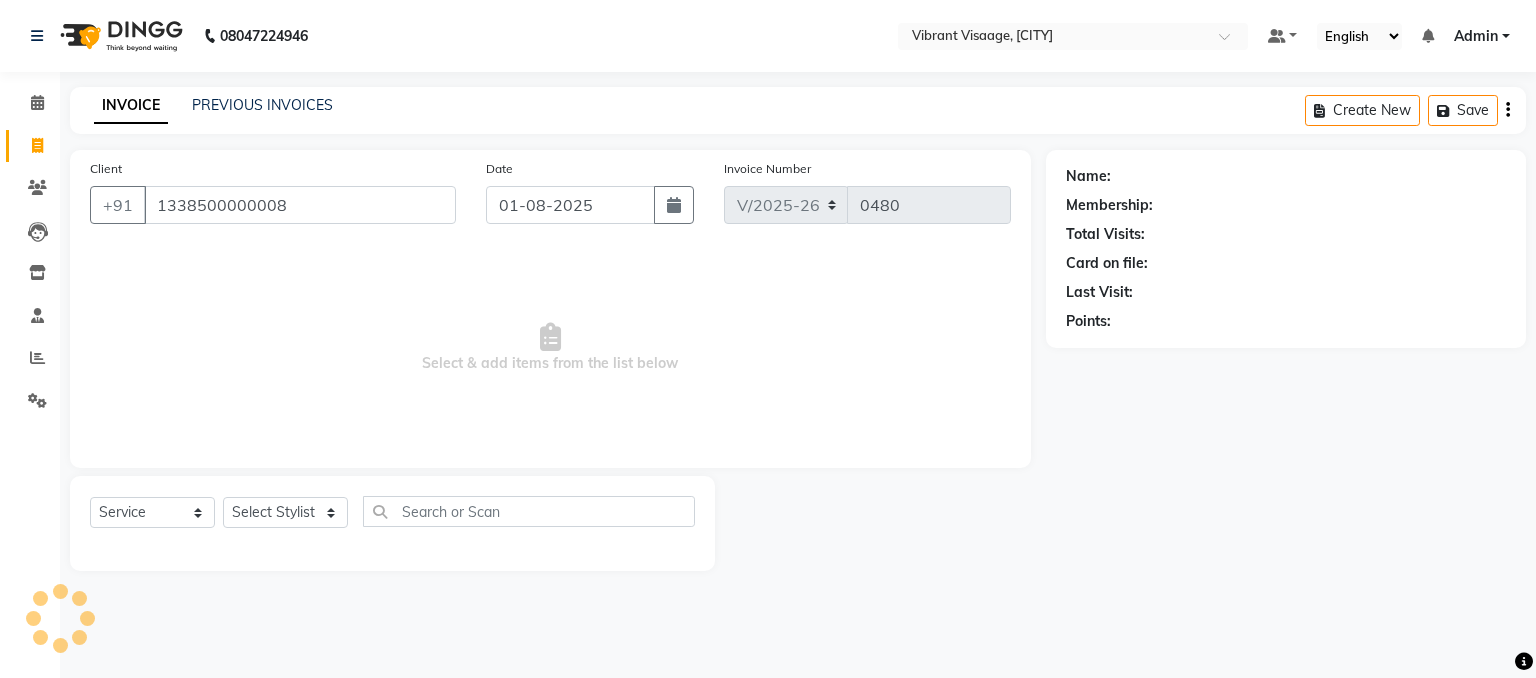 type on "1338500000008" 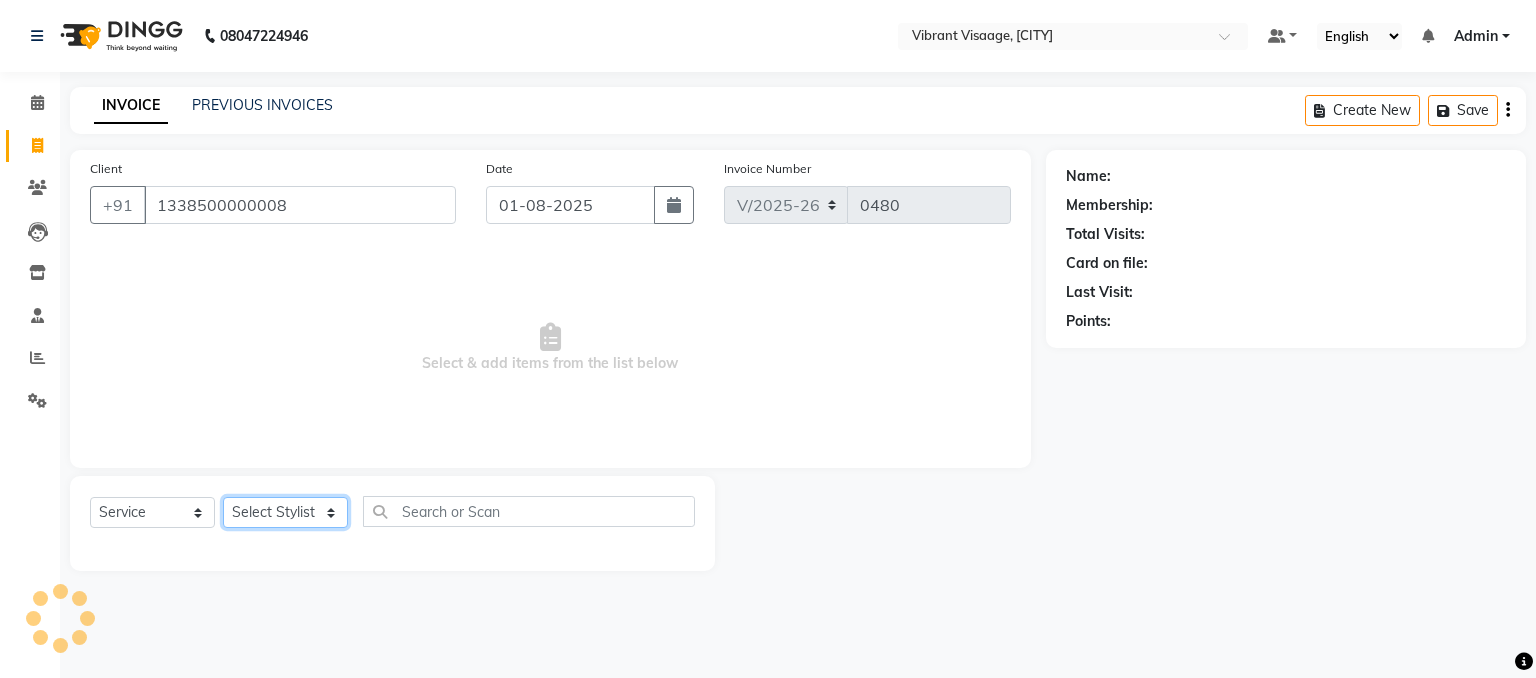 click on "Select Stylist A Ansari Admin Azim Damini Dipika Padaya Gulzar Zeenat Qureshi" 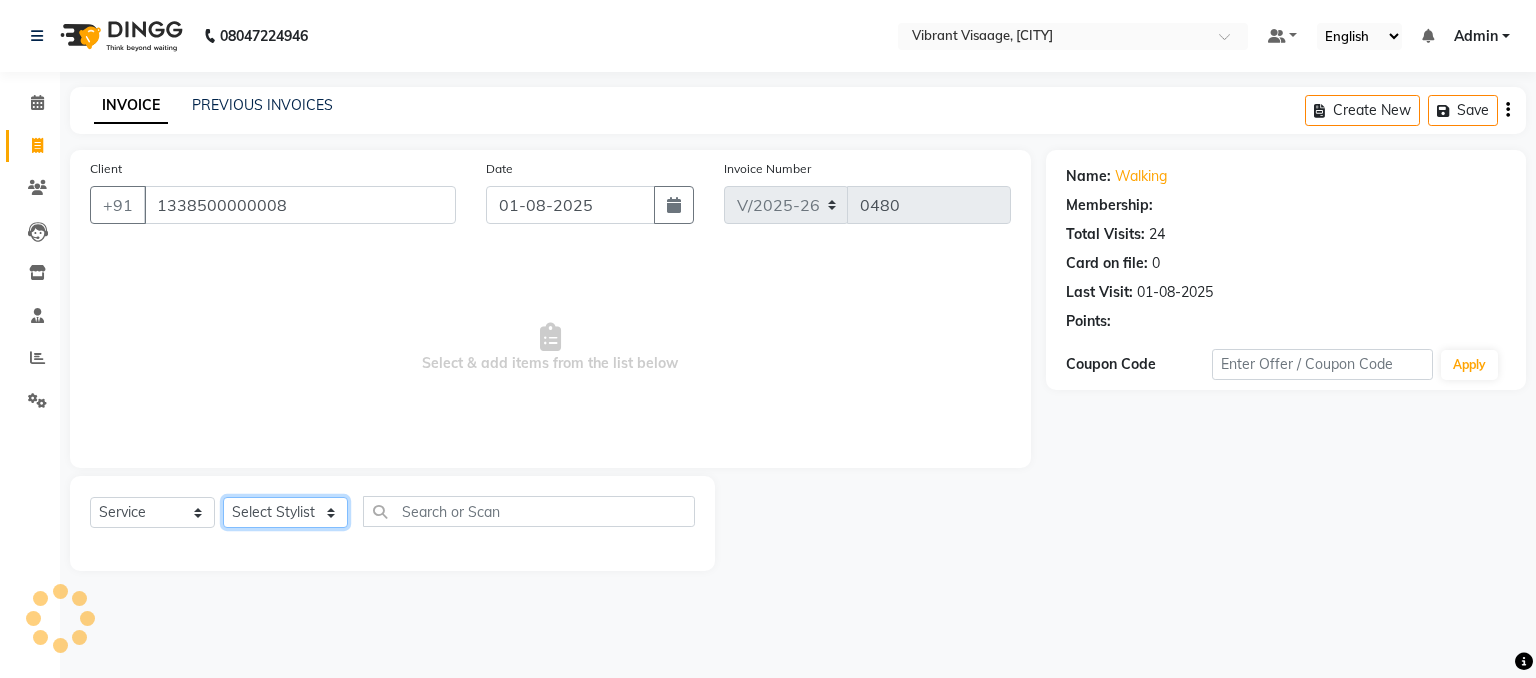 select on "69763" 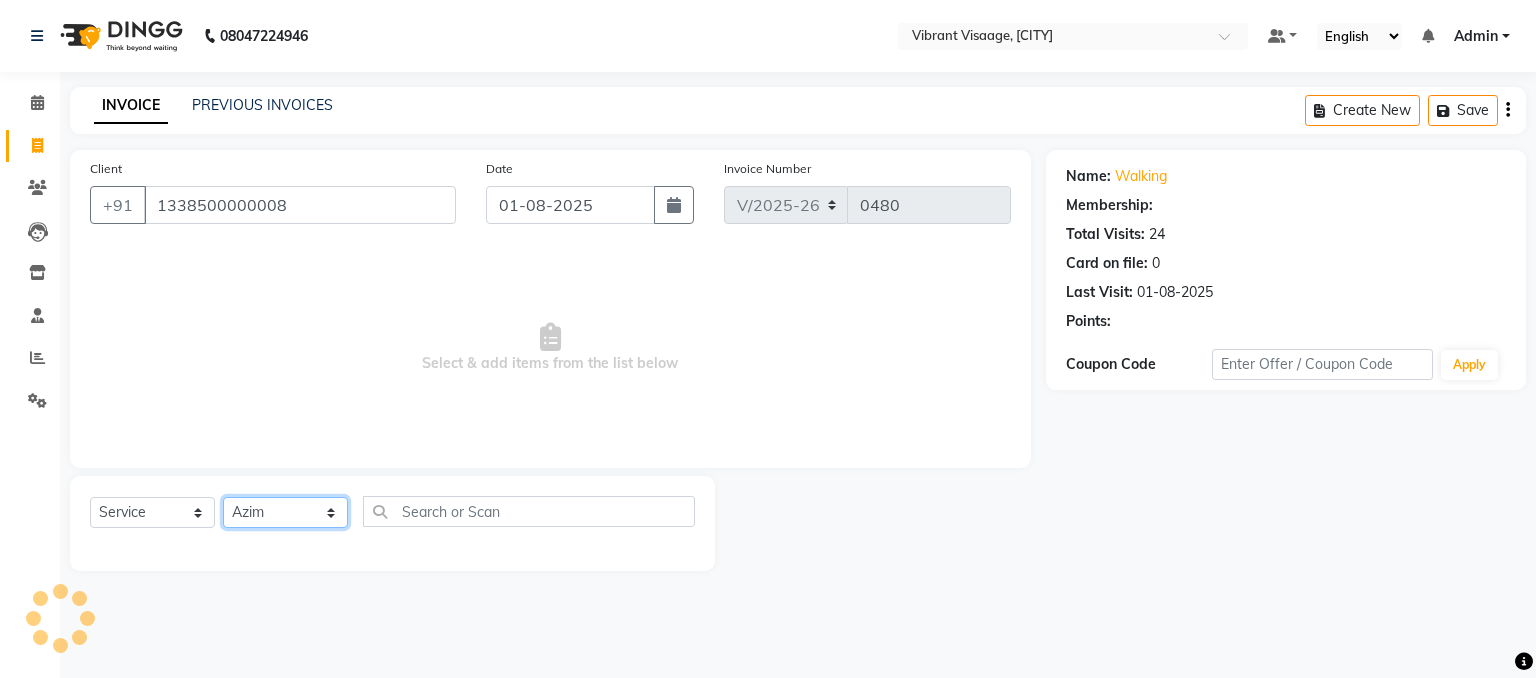 click on "Select Stylist A Ansari Admin Azim Damini Dipika Padaya Gulzar Zeenat Qureshi" 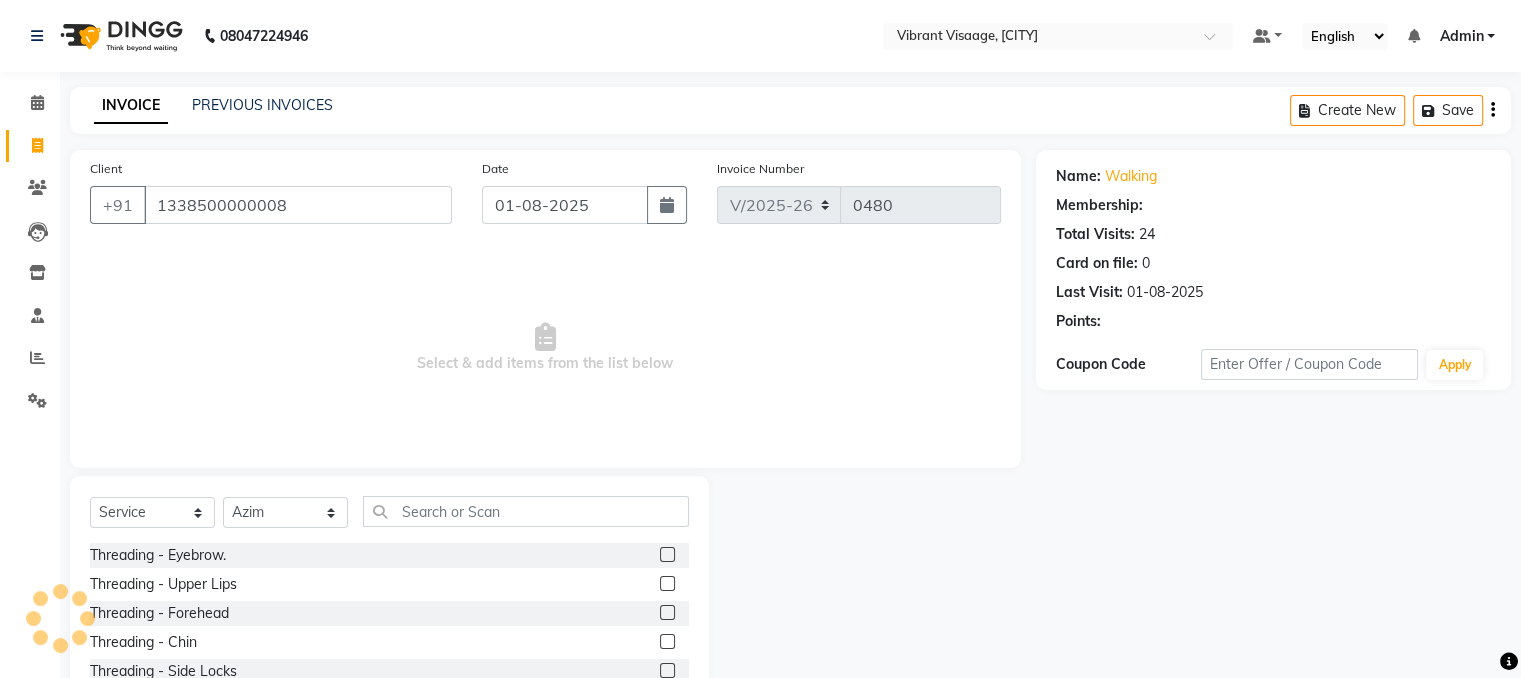 click on "Client +91 1338500000008 Date 01-08-2025 Invoice Number V/2025 V/2025-26 0480  Select & add items from the list below" 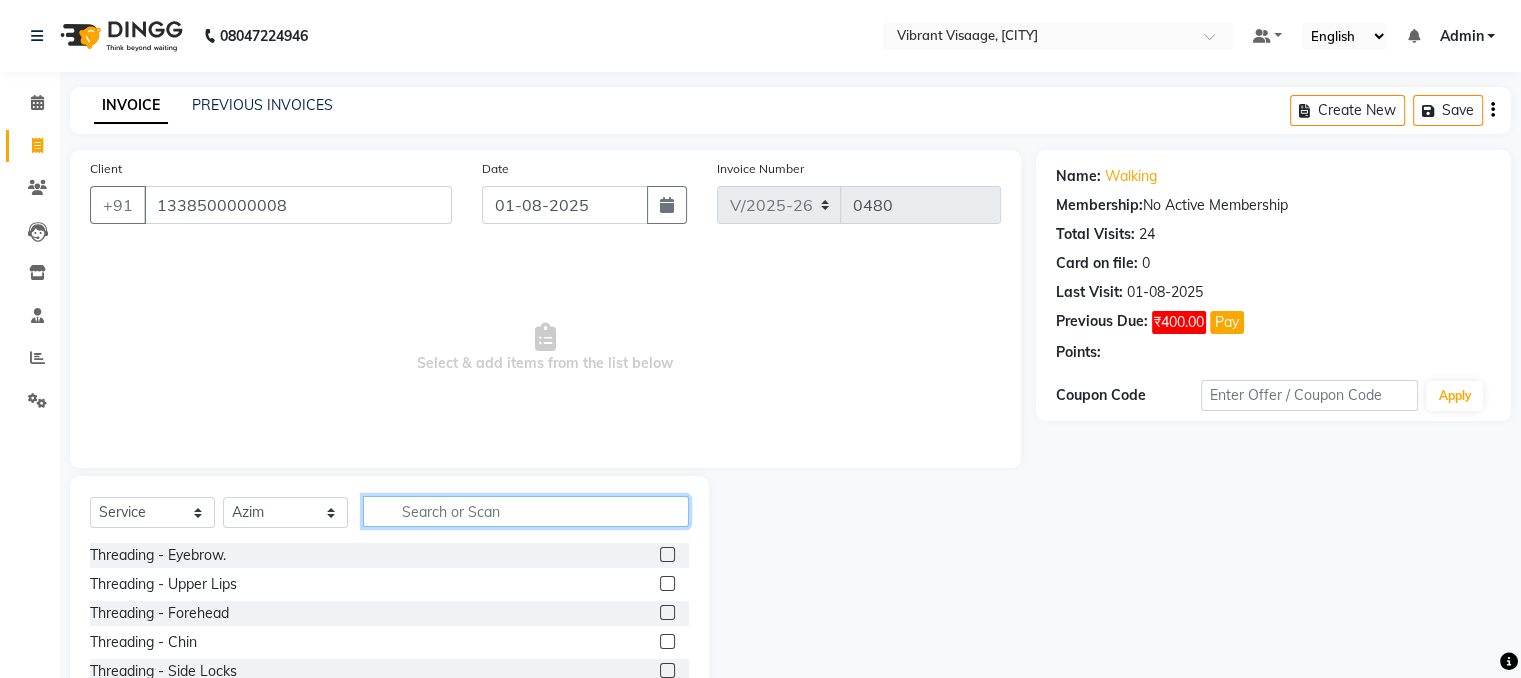 click 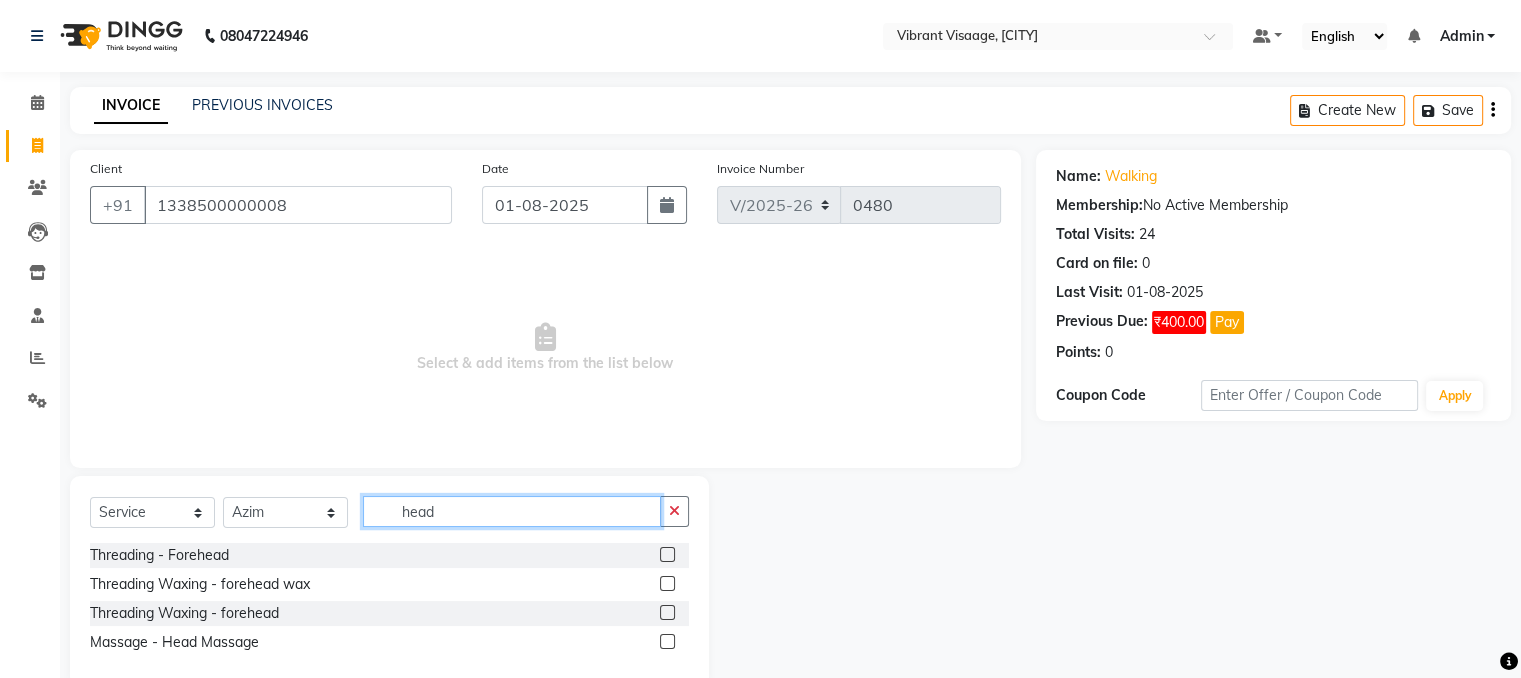 type on "head" 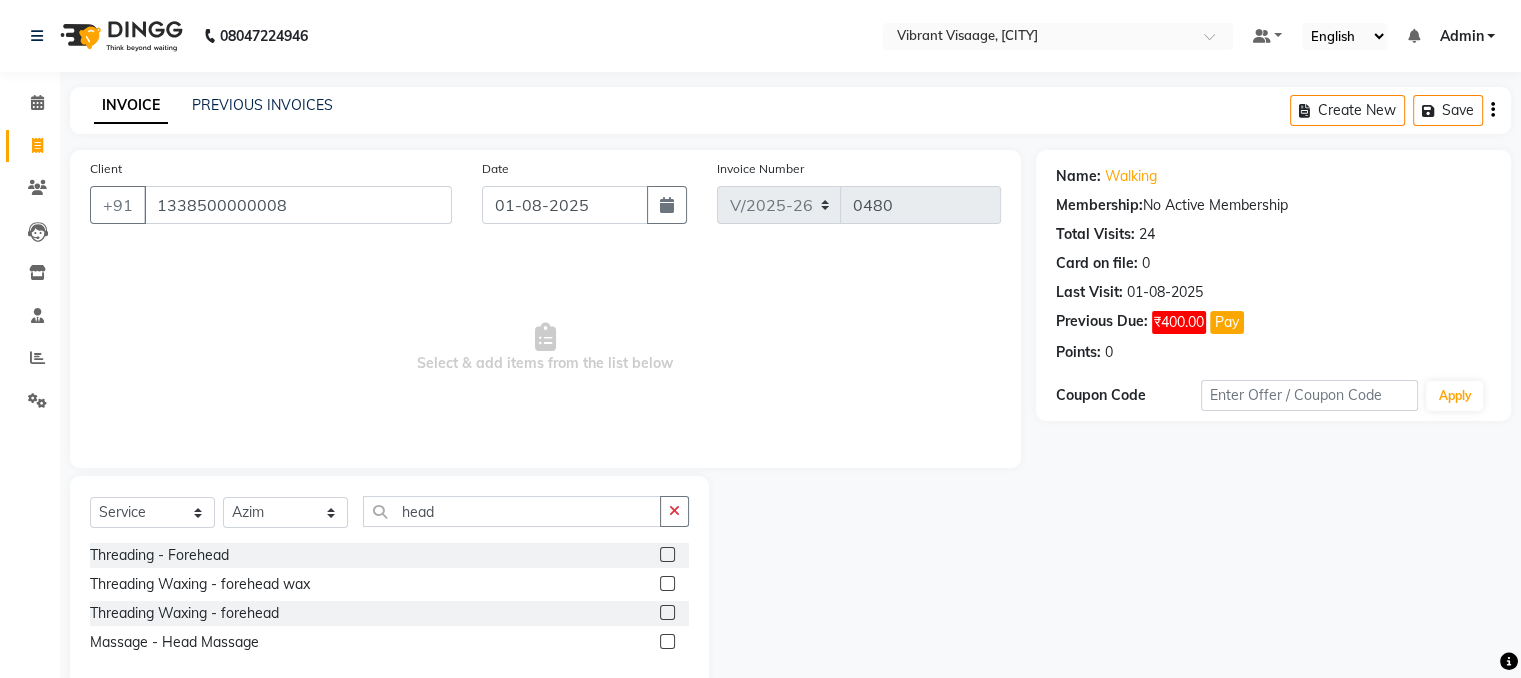 click 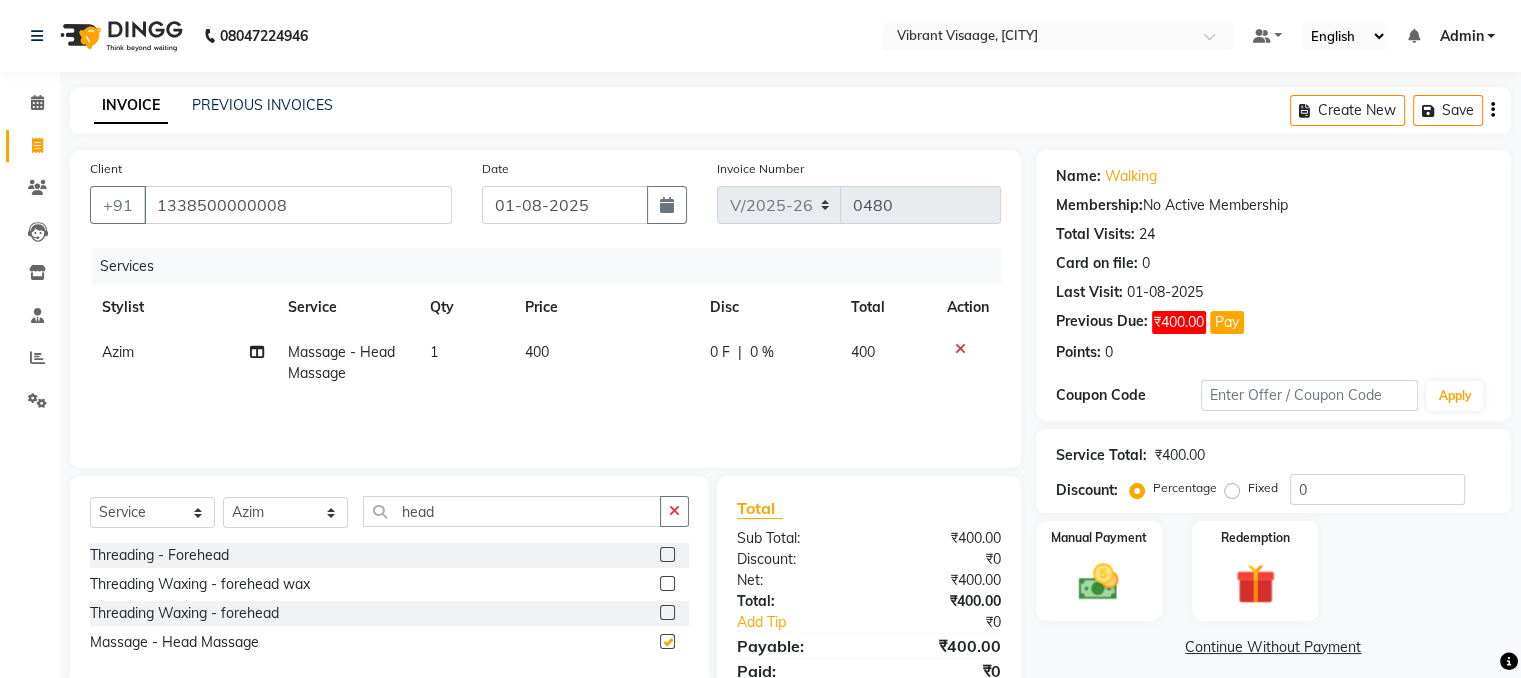 checkbox on "false" 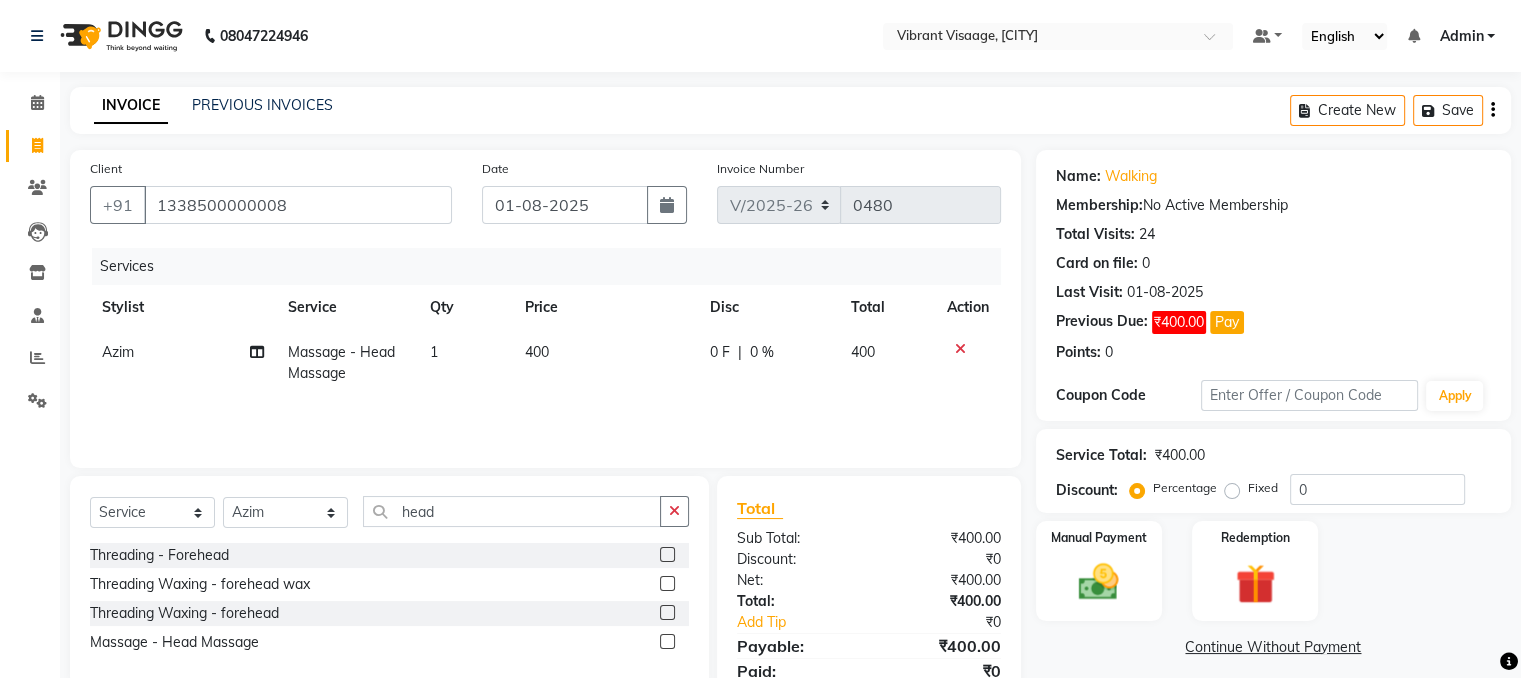click on "400" 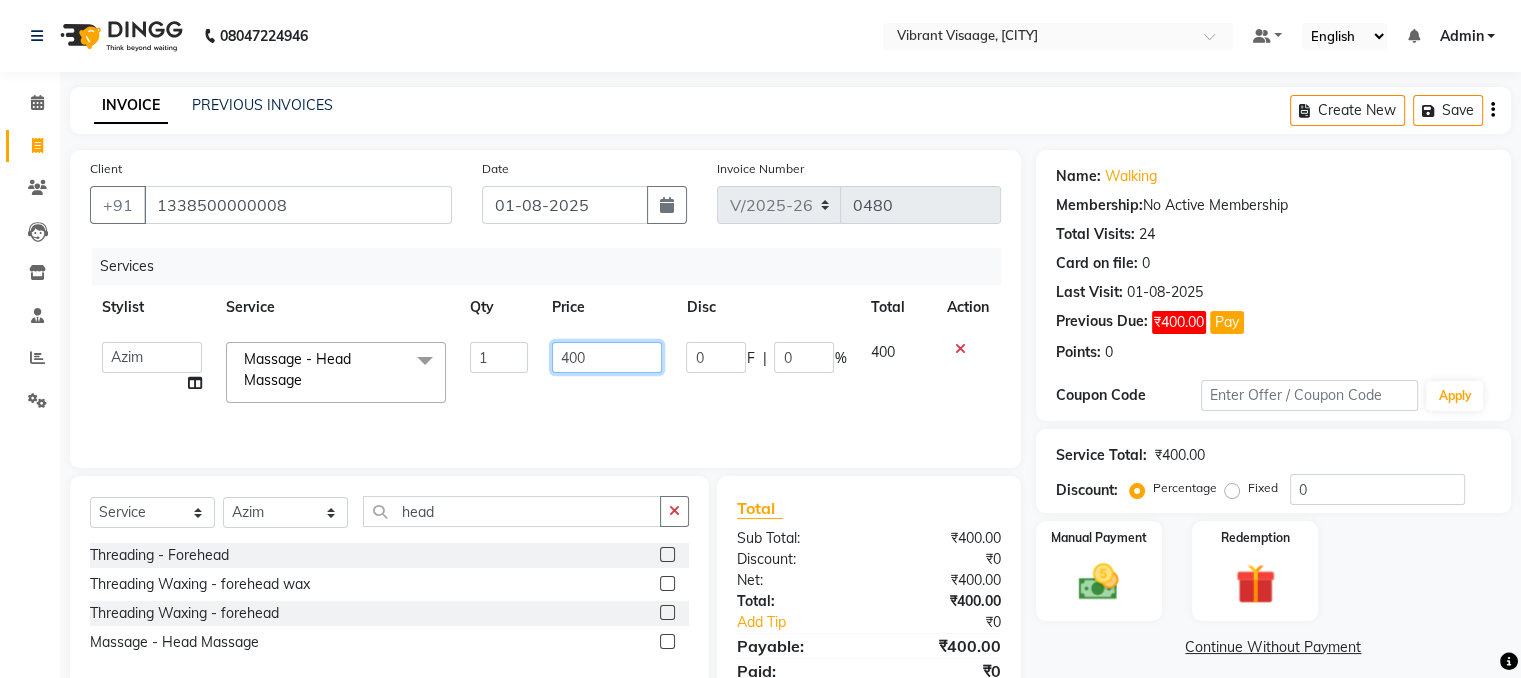 click on "400" 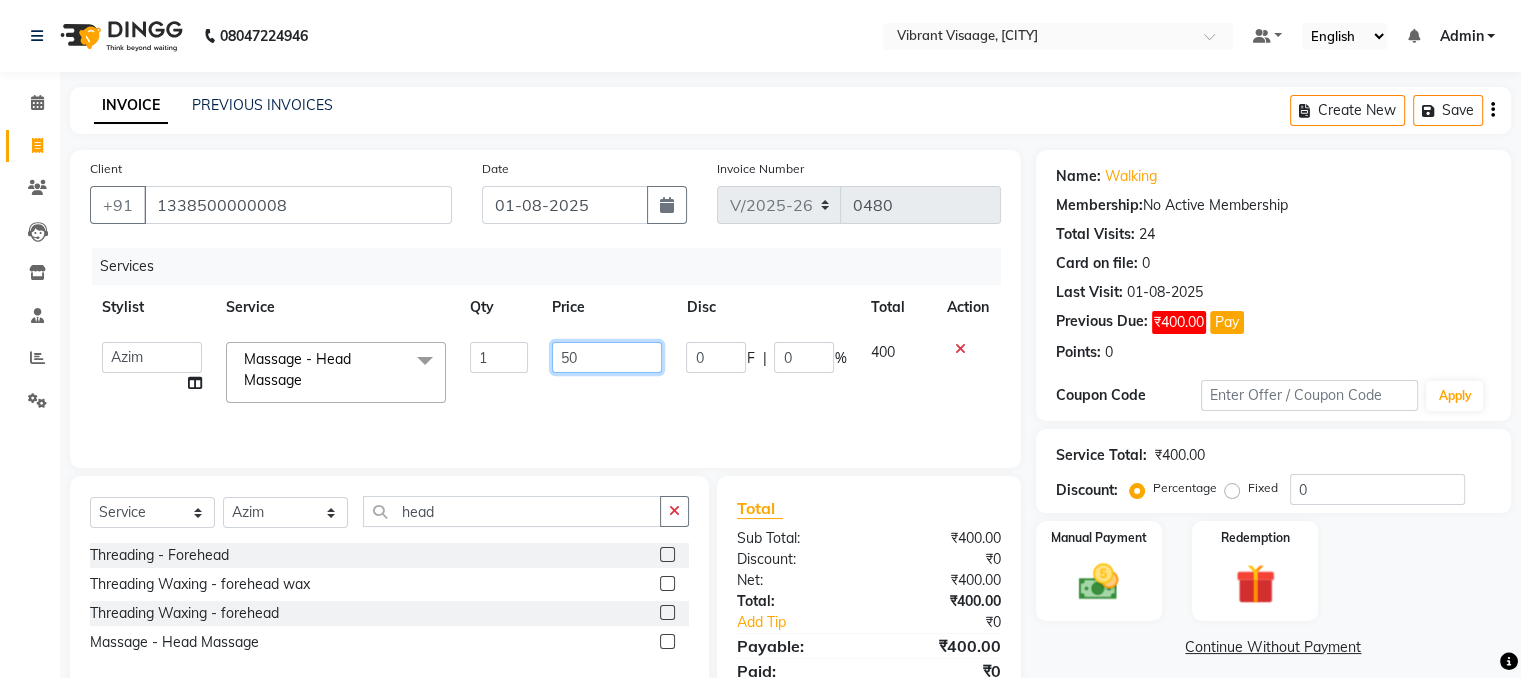 type on "500" 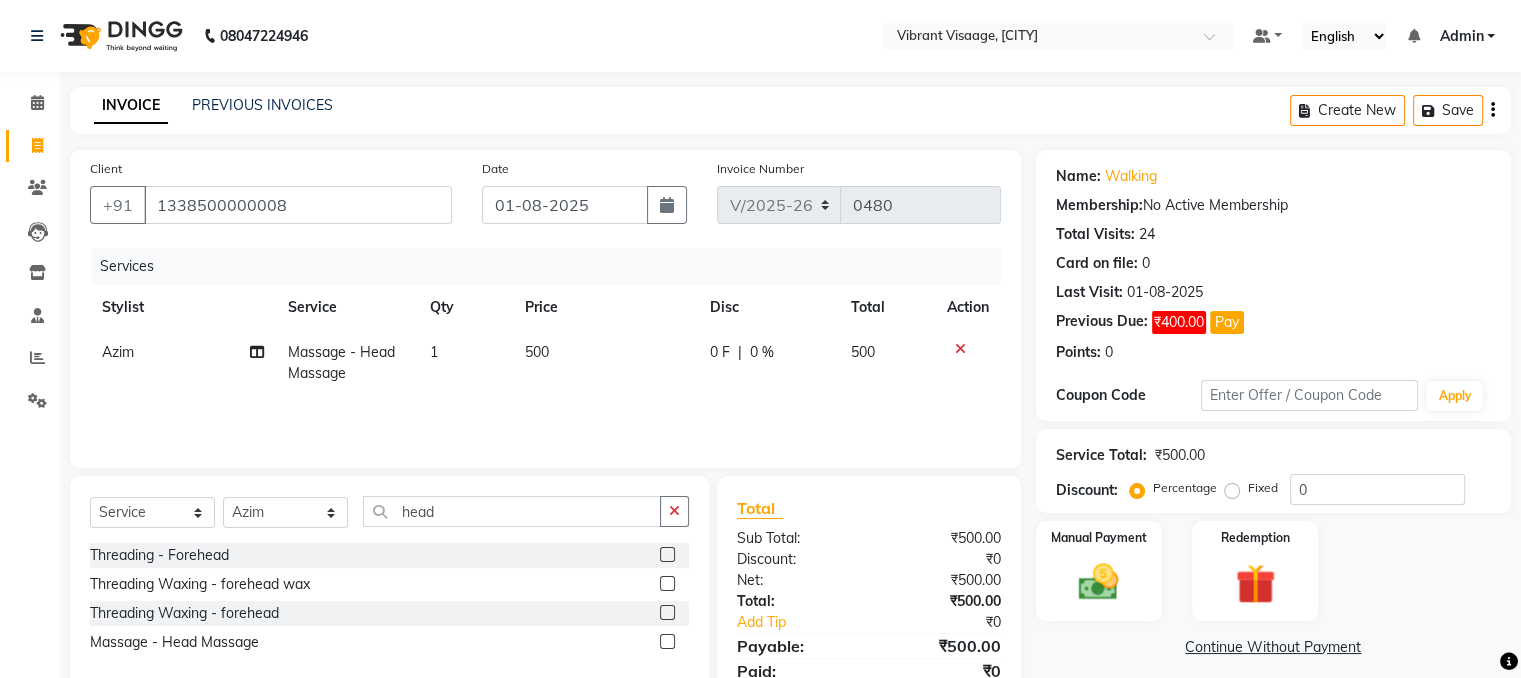 click on "Manual Payment Redemption" 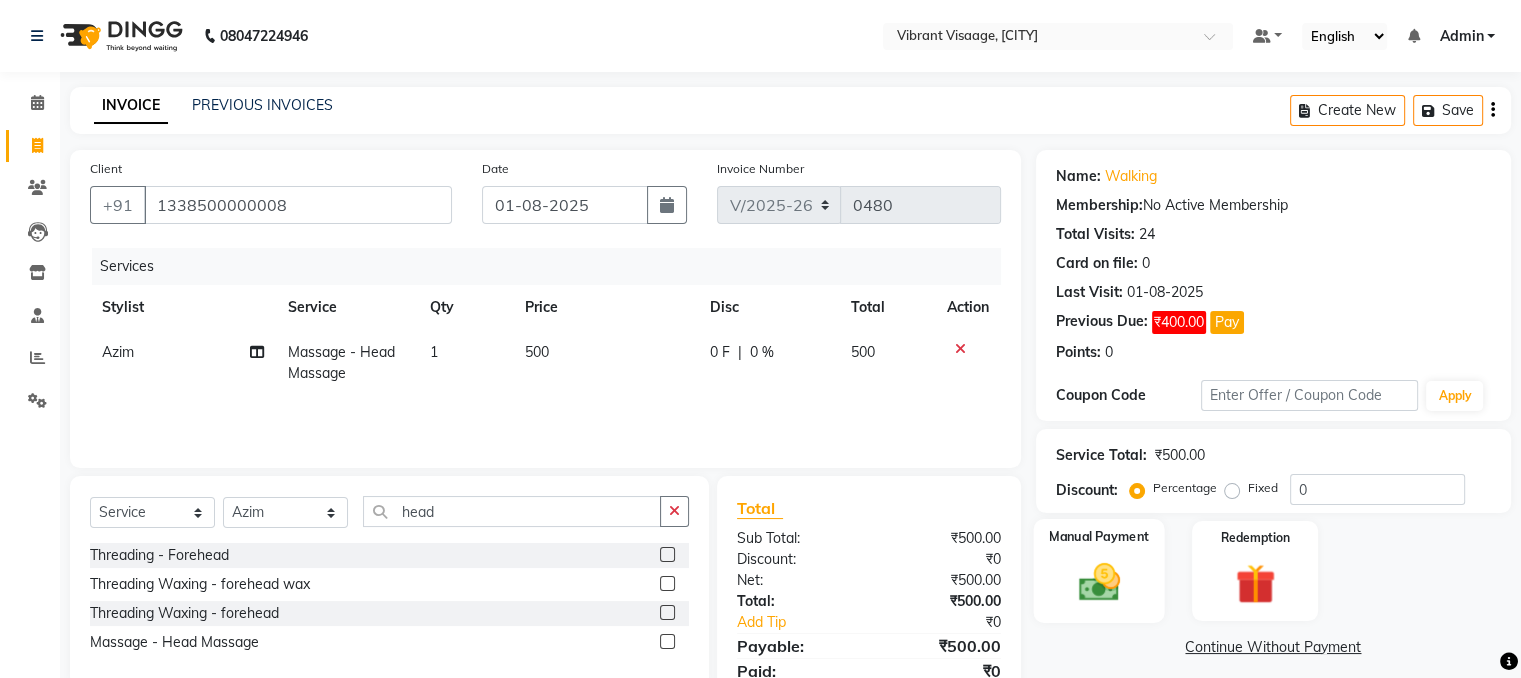 scroll, scrollTop: 80, scrollLeft: 0, axis: vertical 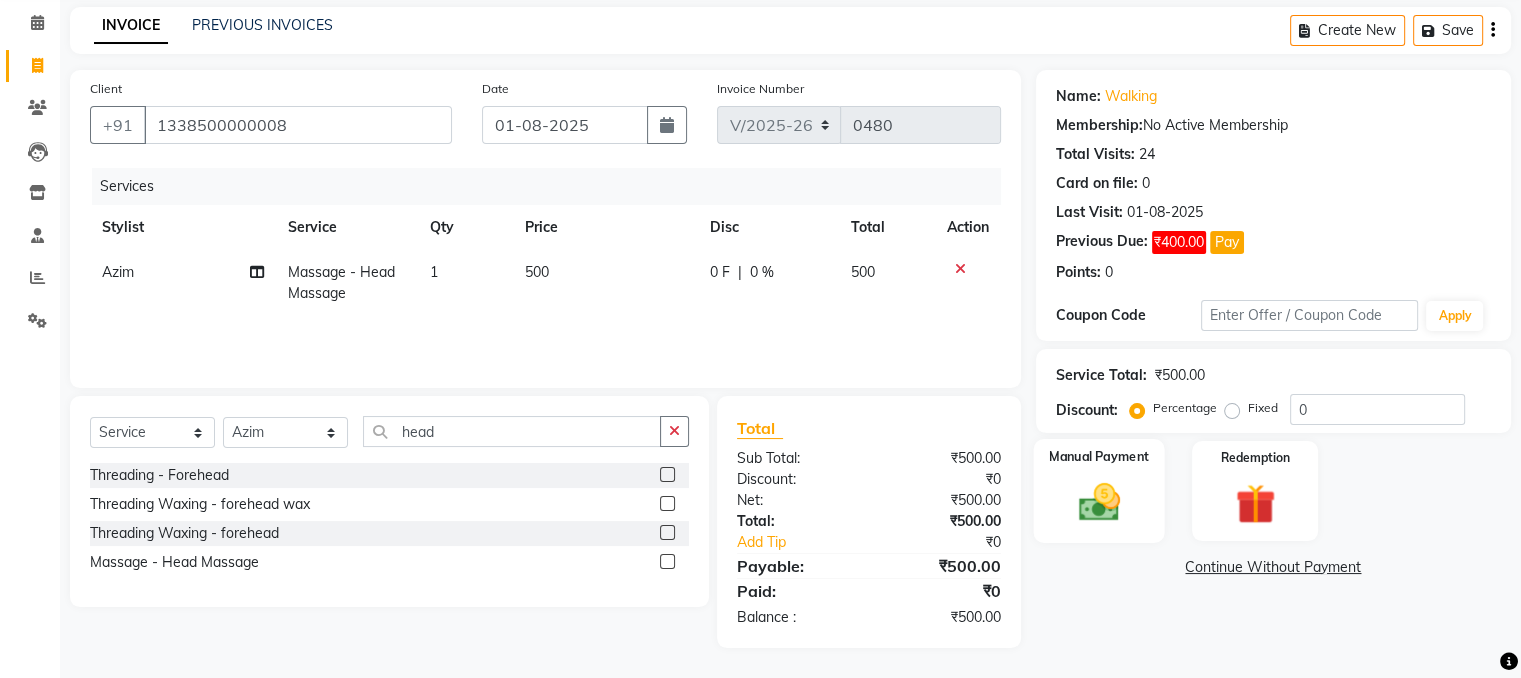 click 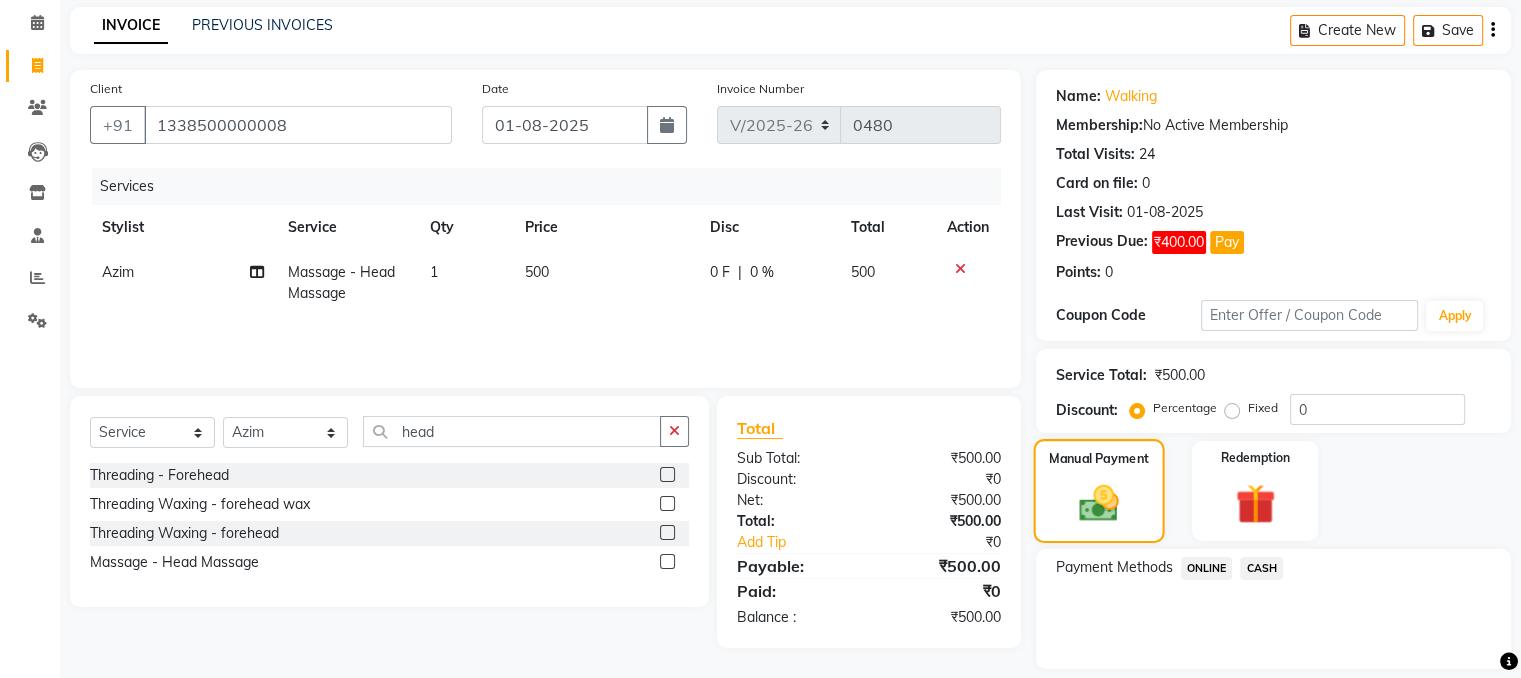 scroll, scrollTop: 141, scrollLeft: 0, axis: vertical 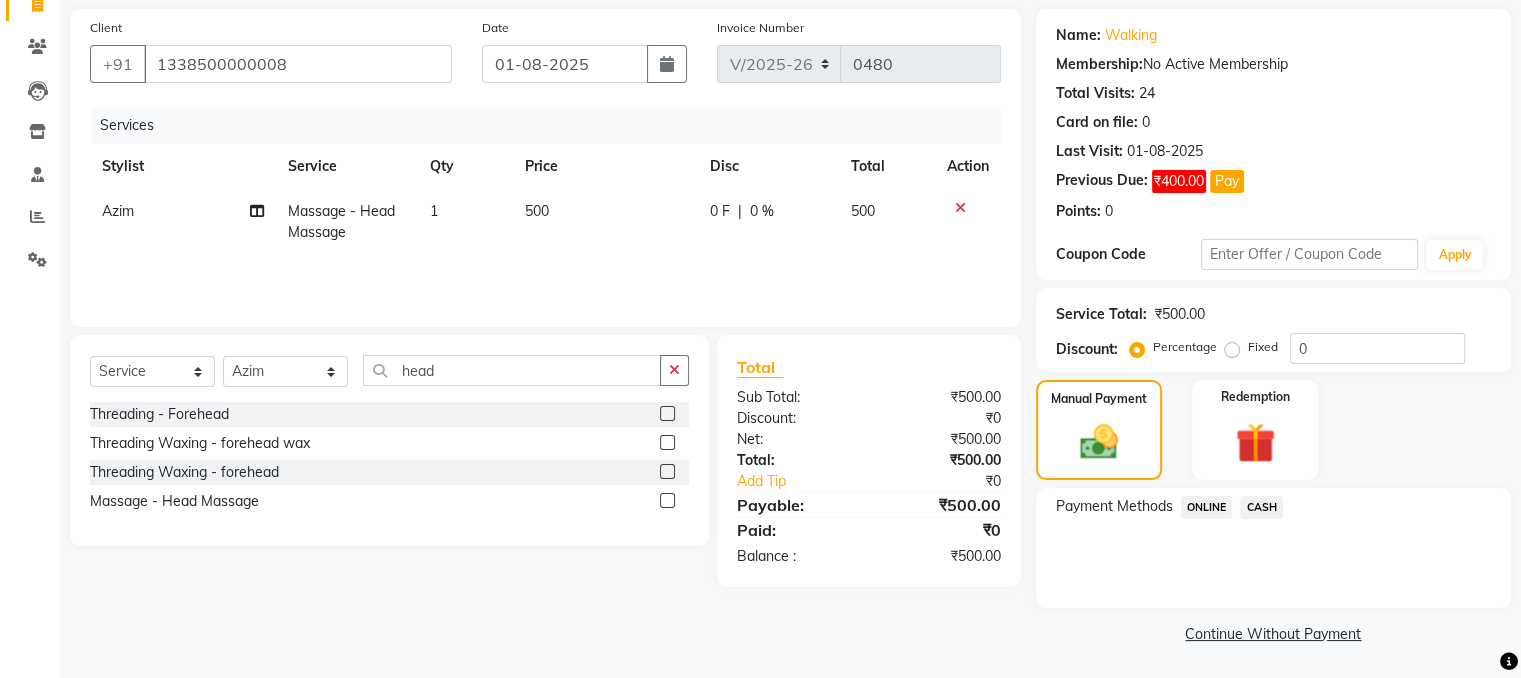 click on "CASH" 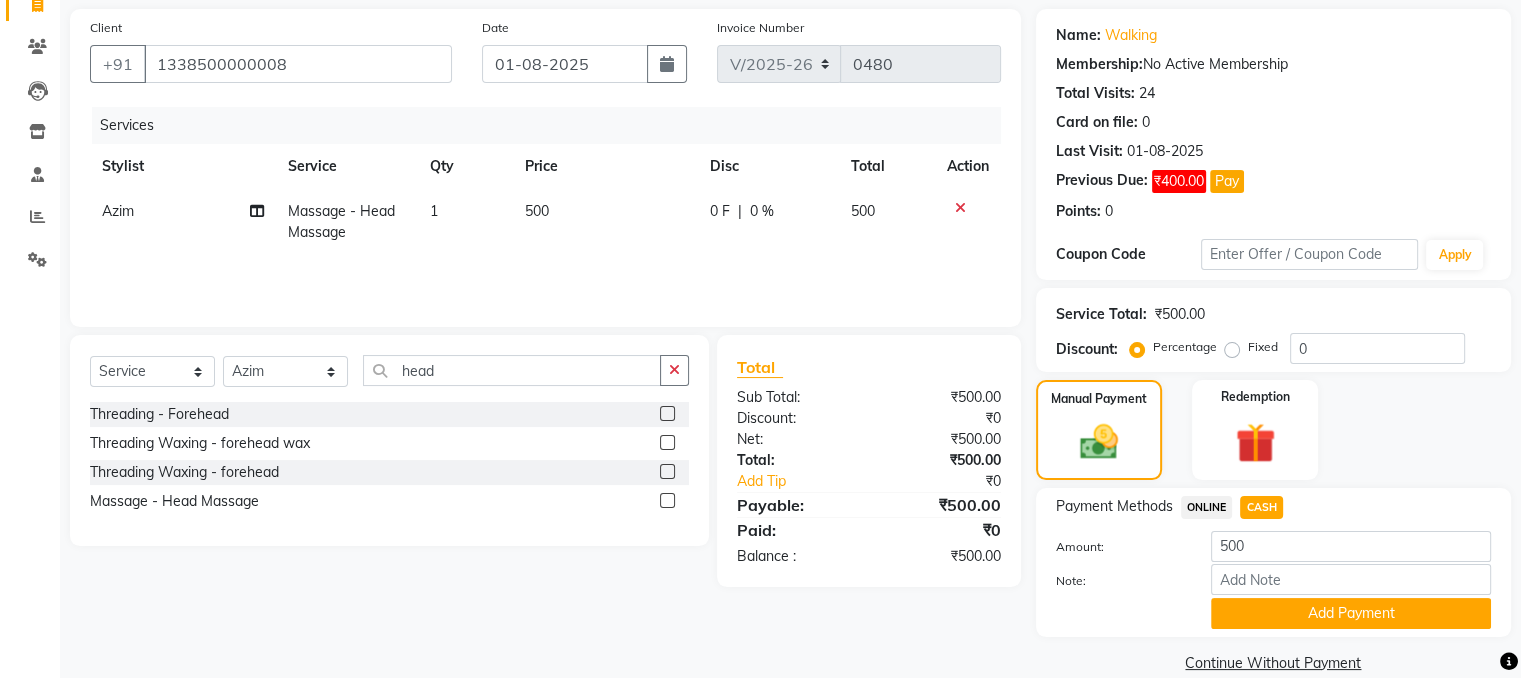 scroll, scrollTop: 172, scrollLeft: 0, axis: vertical 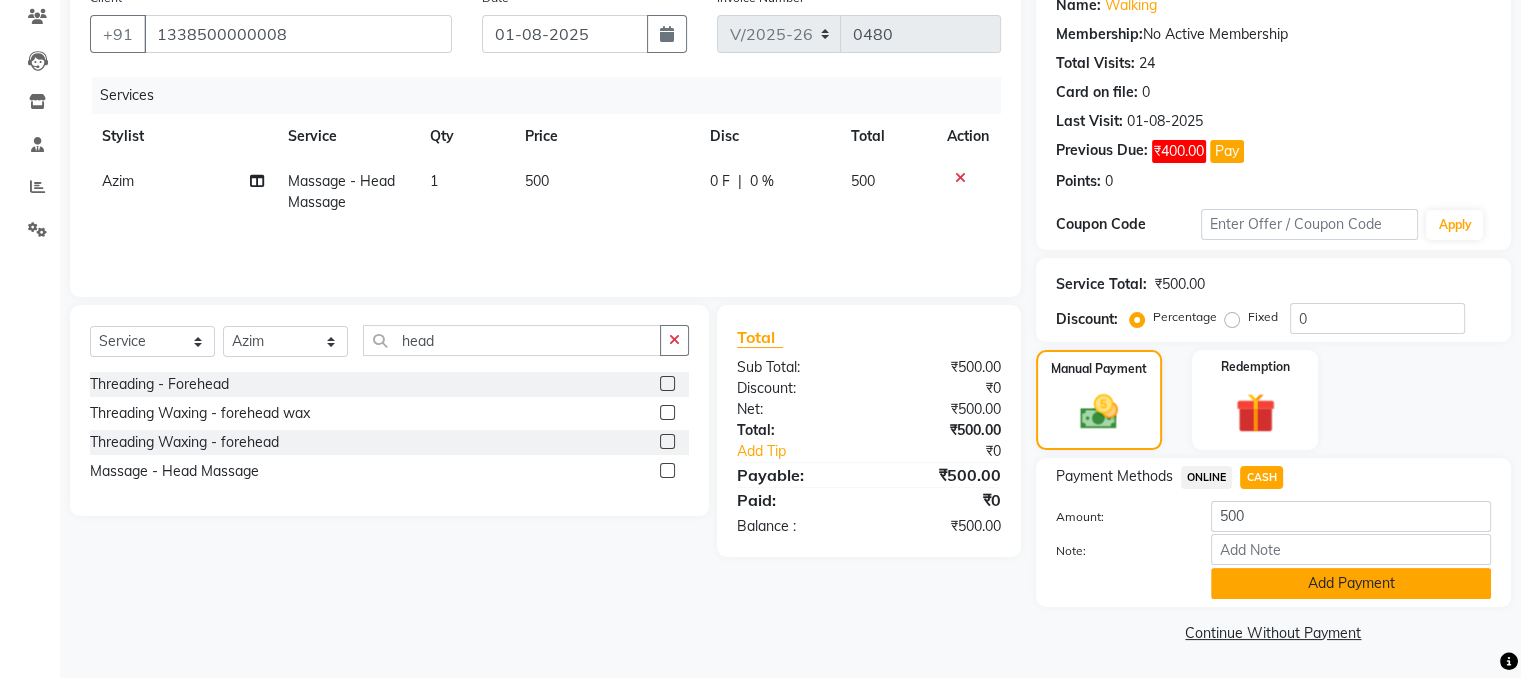 click on "Add Payment" 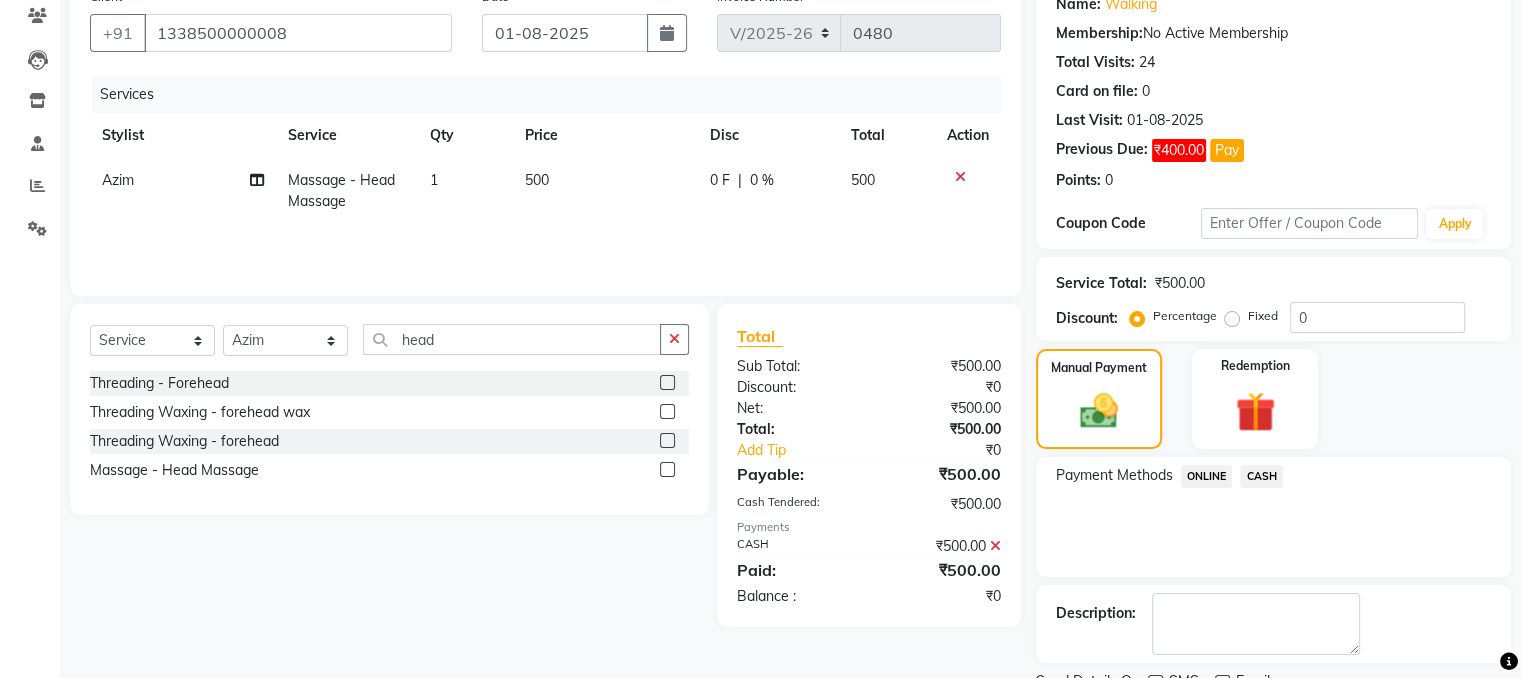 scroll, scrollTop: 253, scrollLeft: 0, axis: vertical 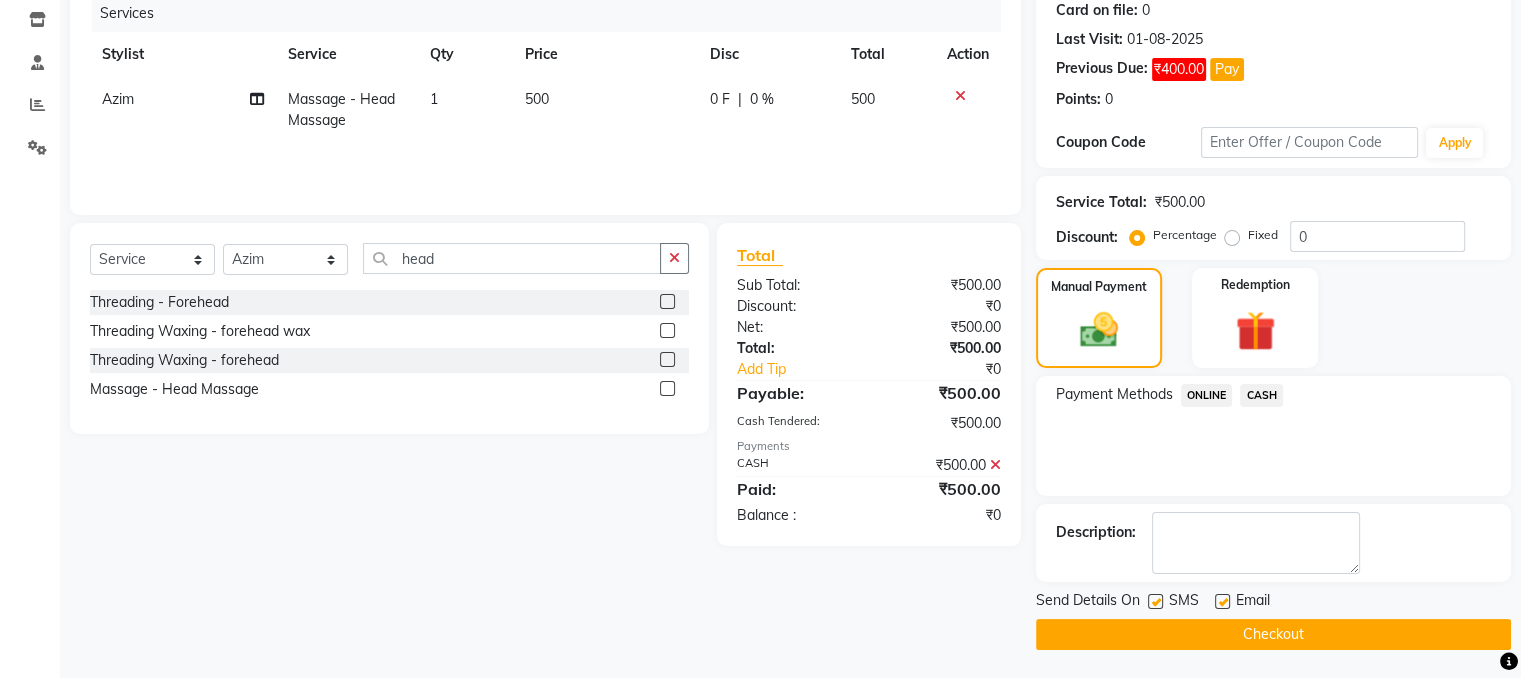 click on "Checkout" 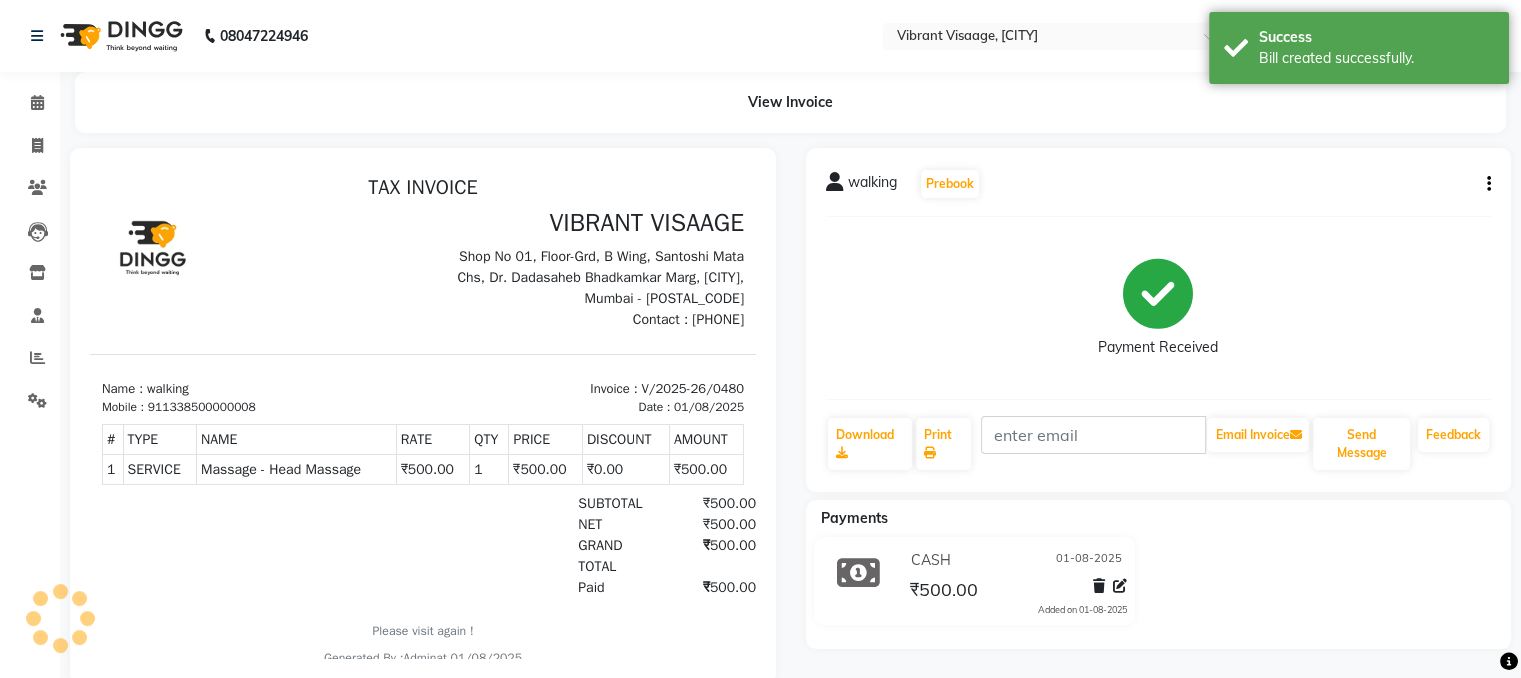 scroll, scrollTop: 0, scrollLeft: 0, axis: both 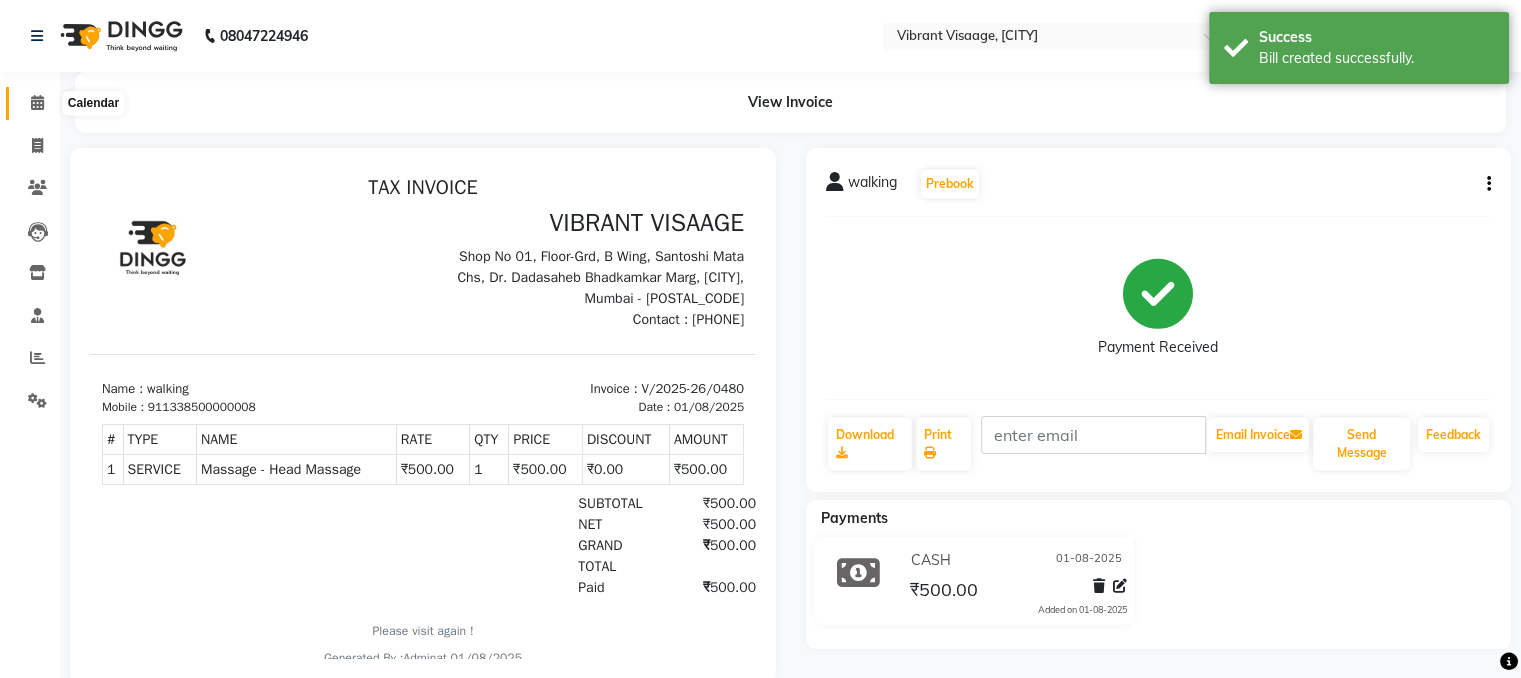 click 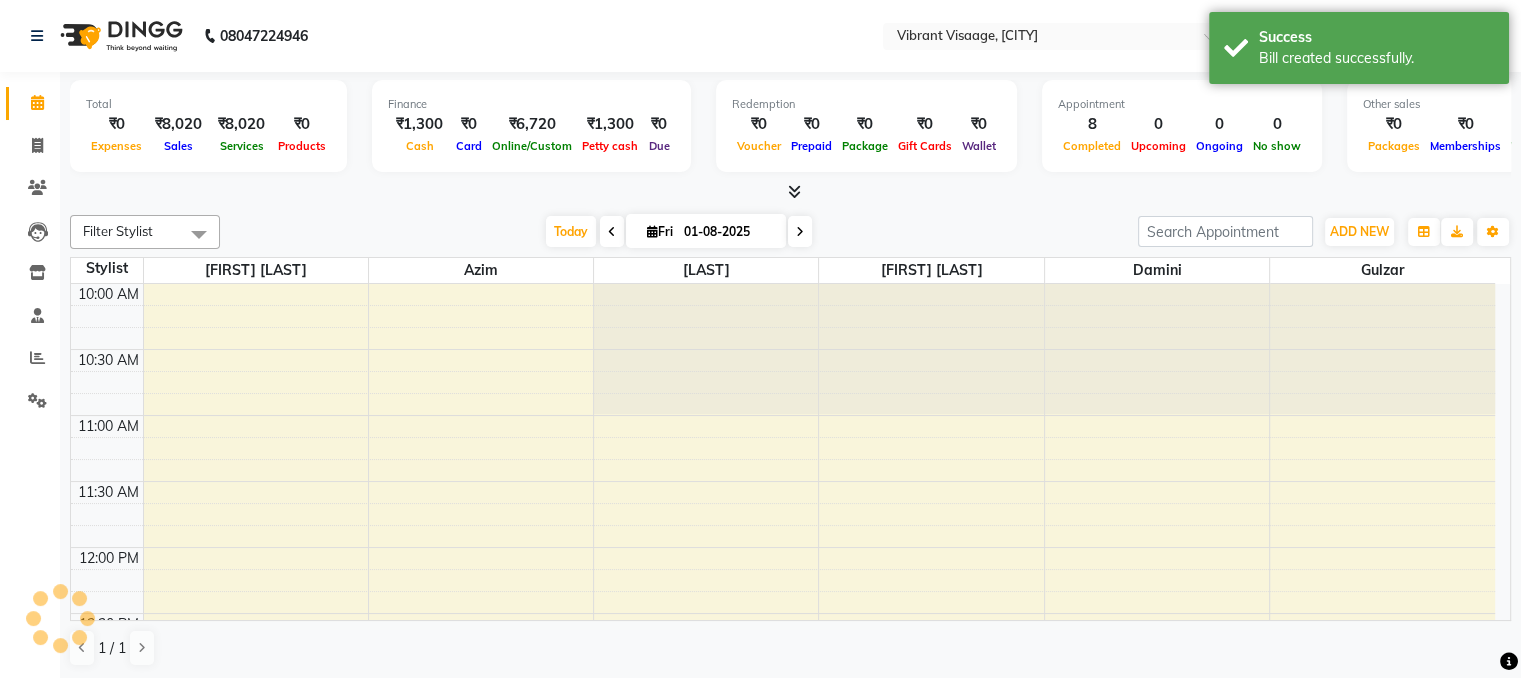 scroll, scrollTop: 0, scrollLeft: 0, axis: both 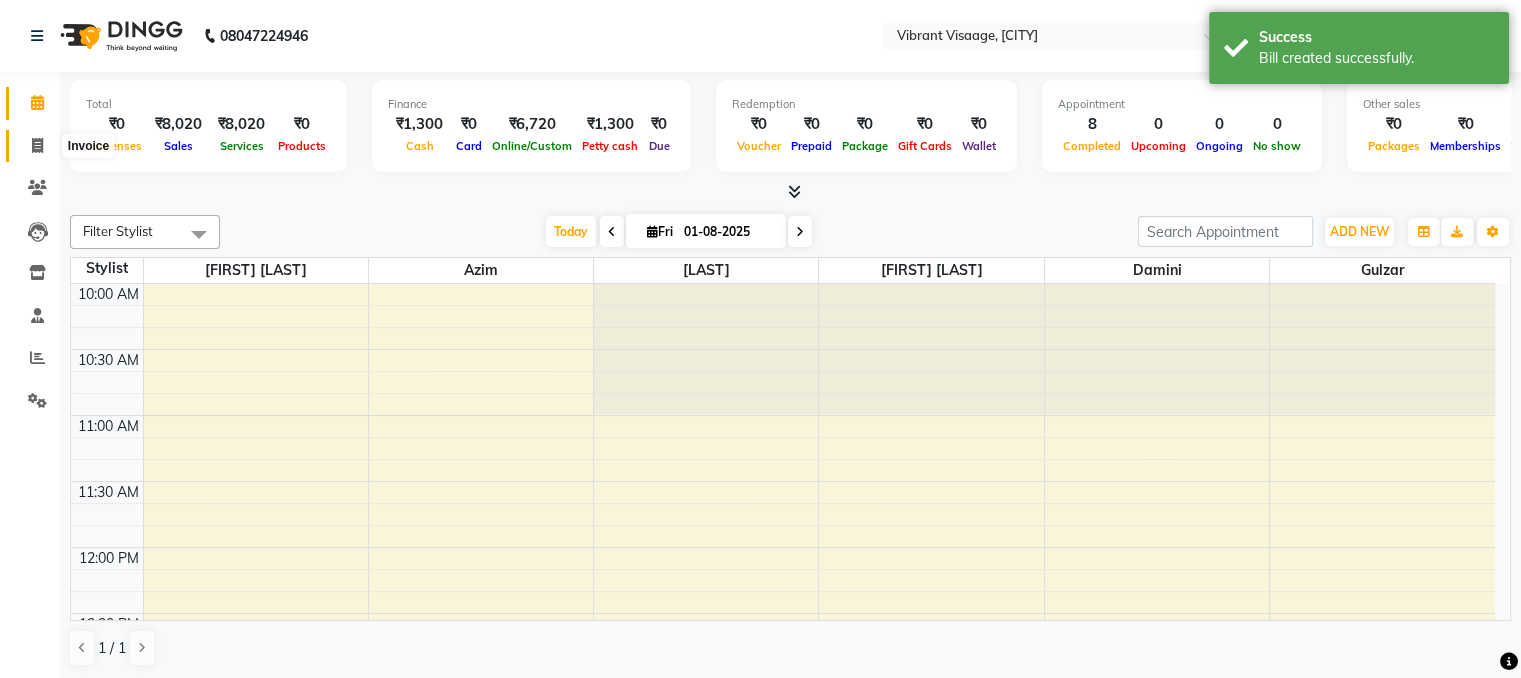 click 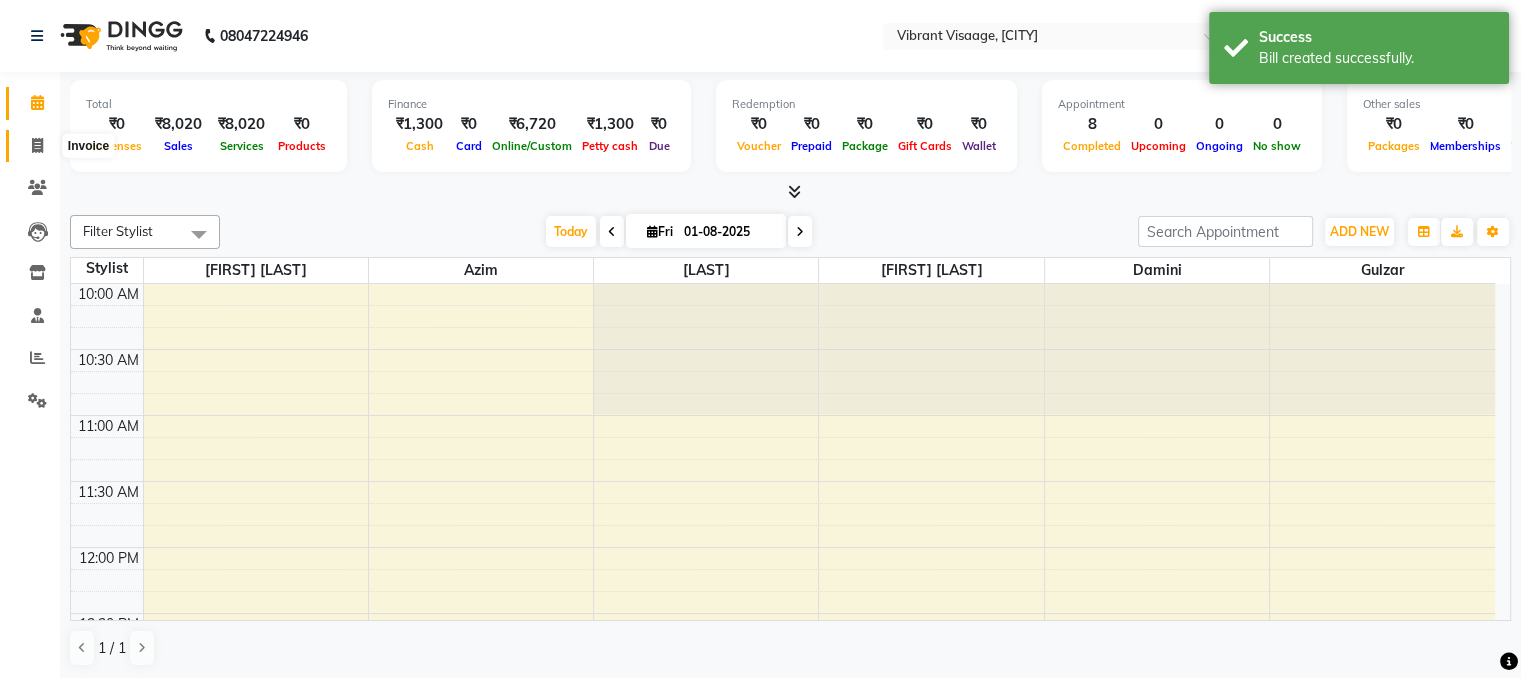 select on "7649" 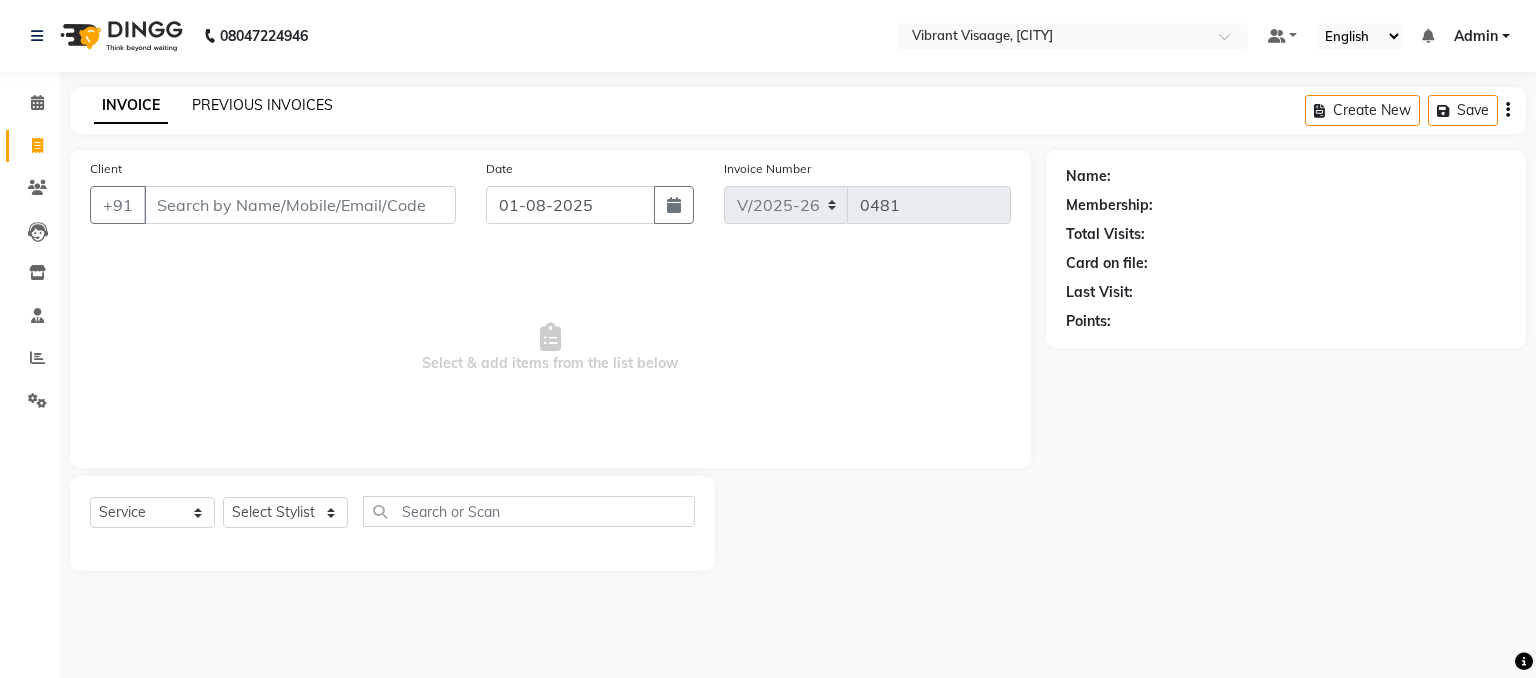 click on "PREVIOUS INVOICES" 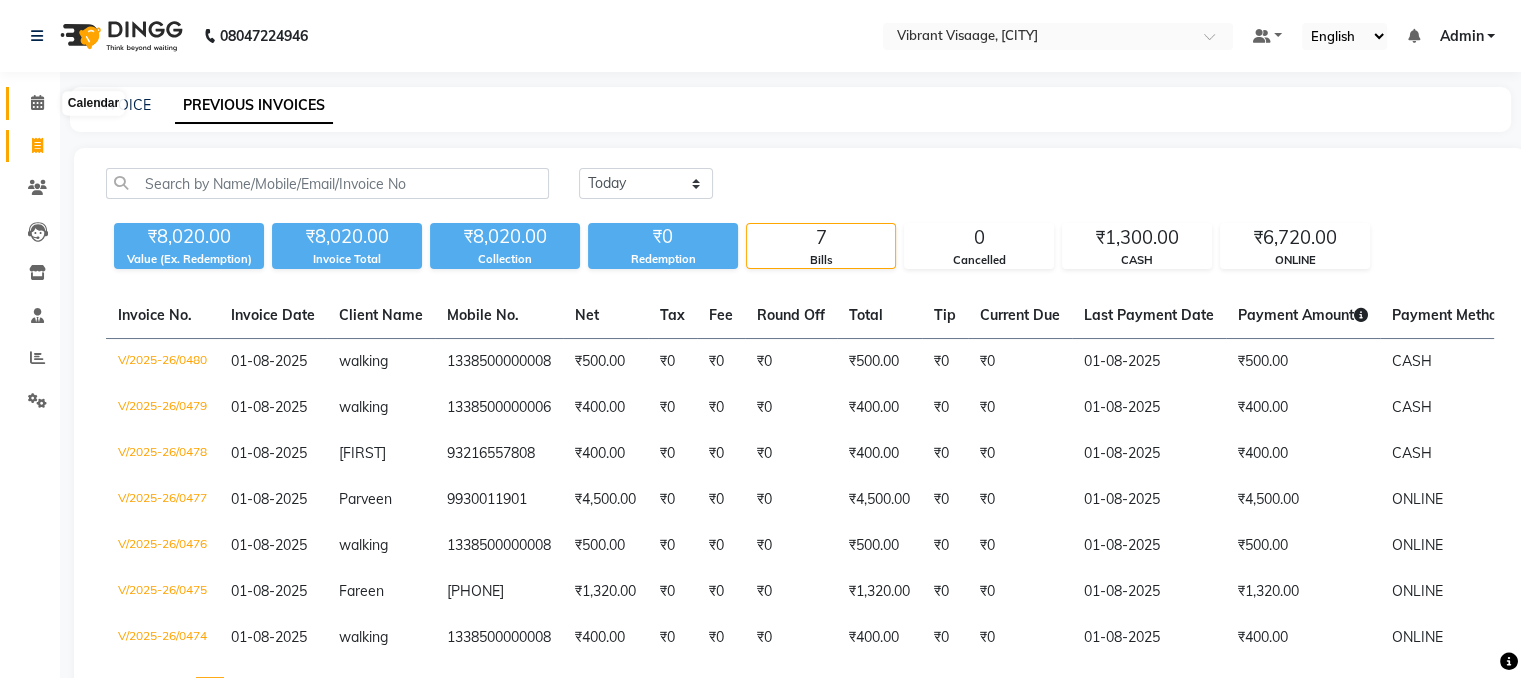 click 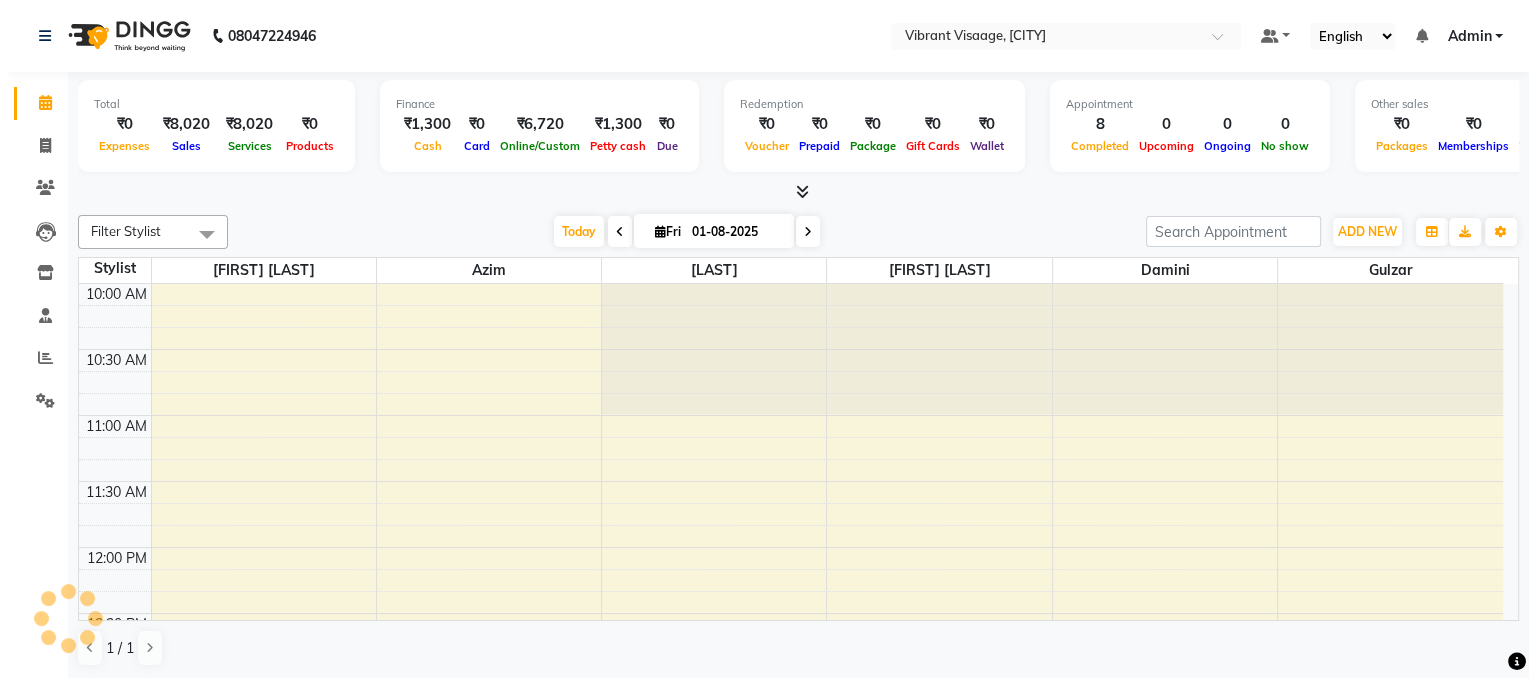 scroll, scrollTop: 1193, scrollLeft: 0, axis: vertical 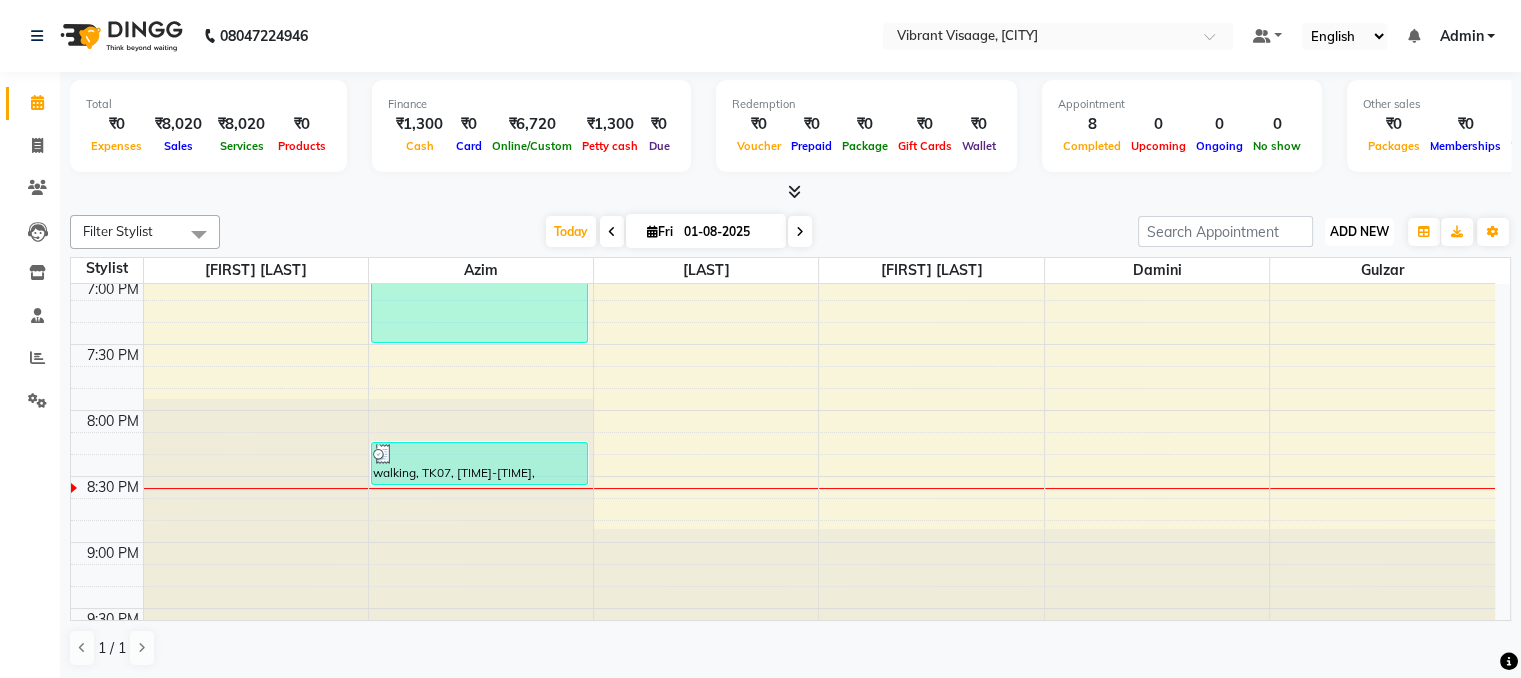 click on "ADD NEW" at bounding box center [1359, 231] 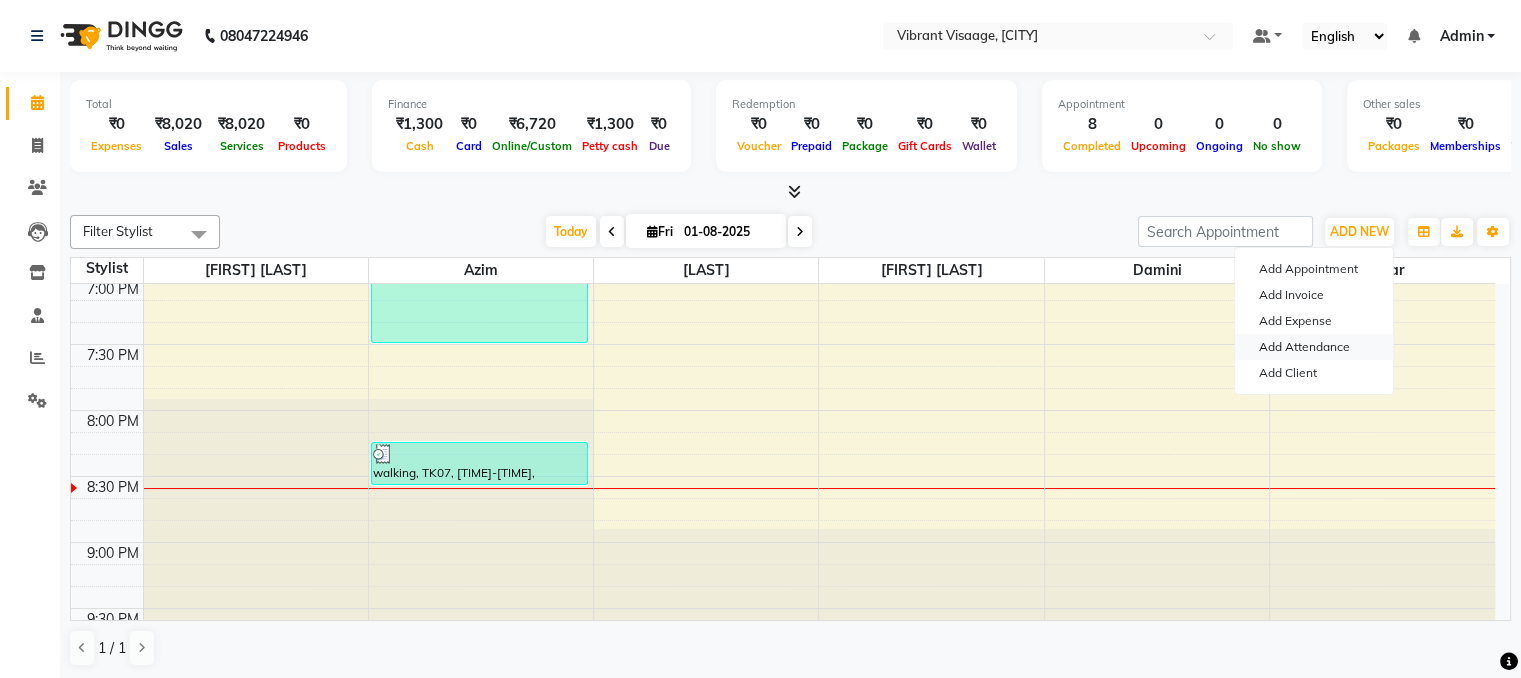 click on "Add Attendance" at bounding box center (1314, 347) 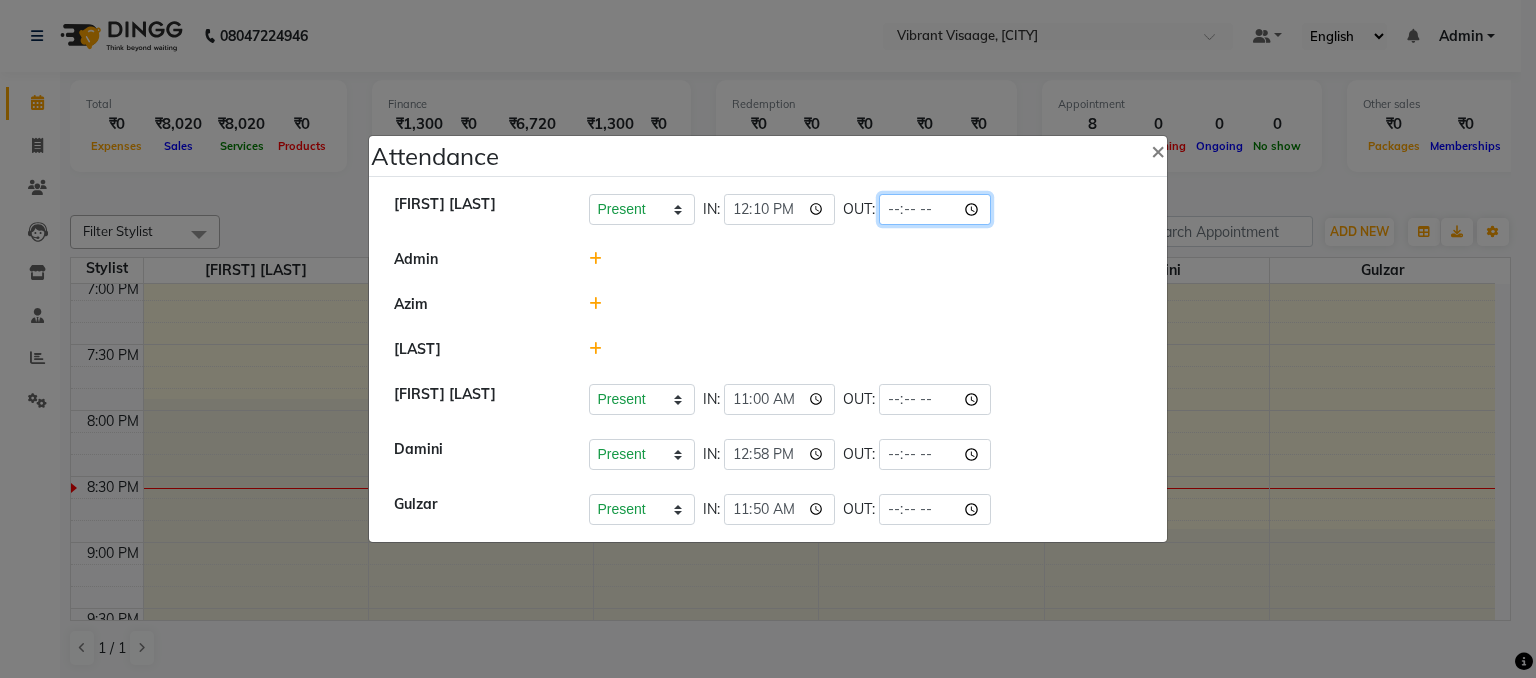 click 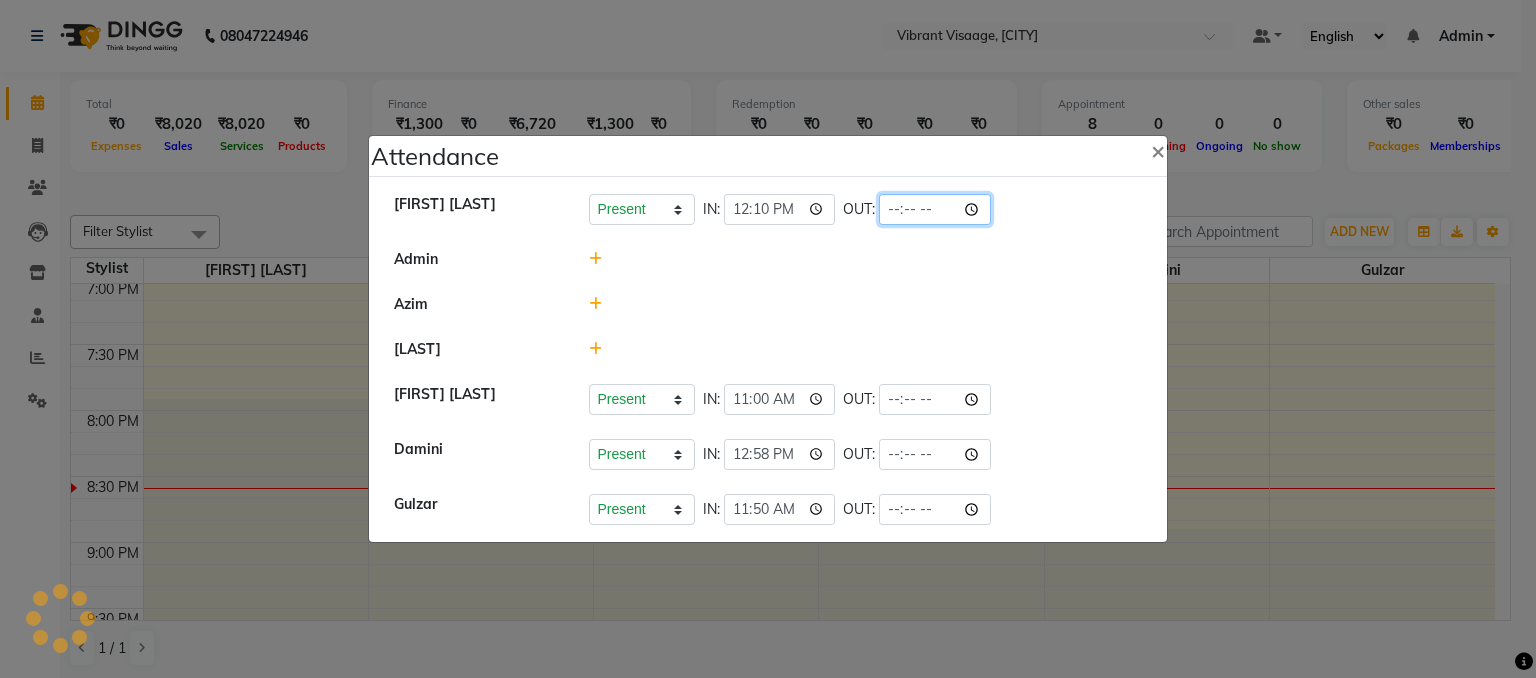 type on "21:00" 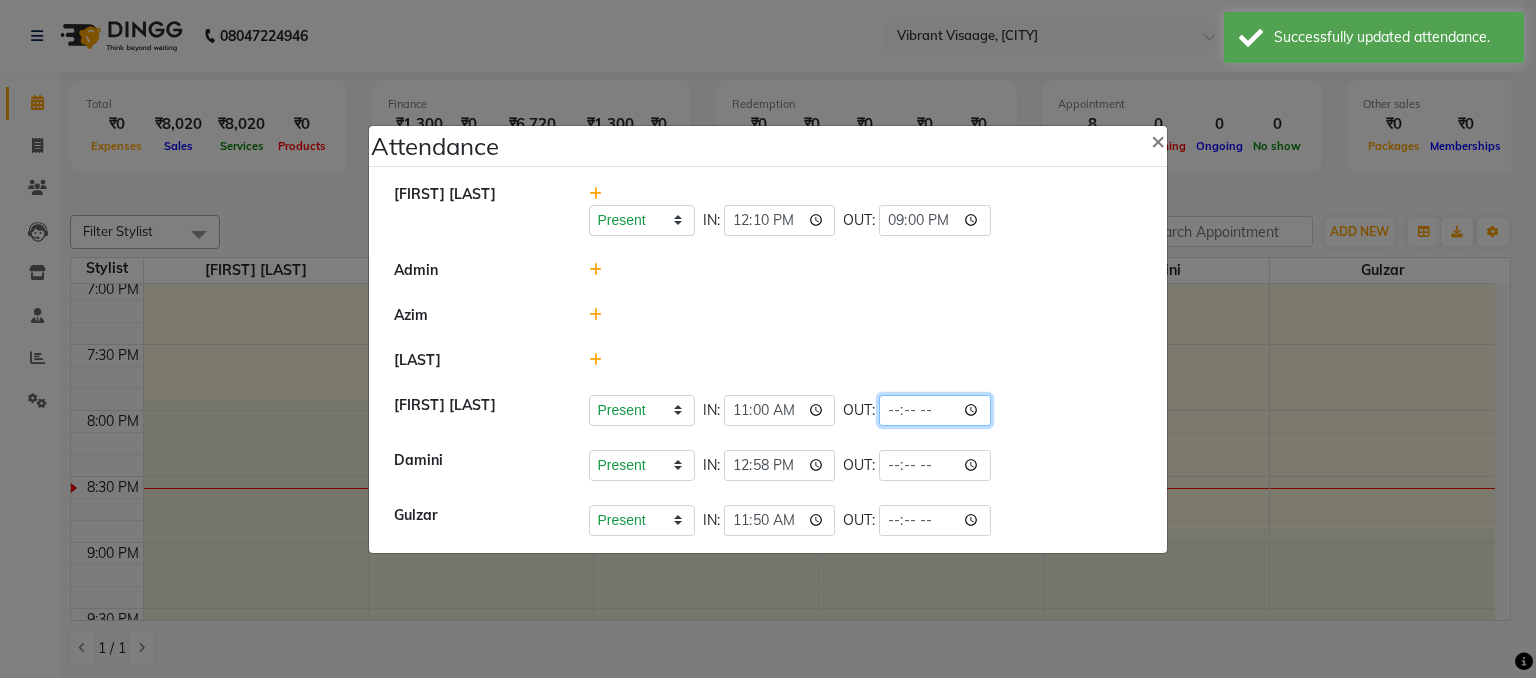 click 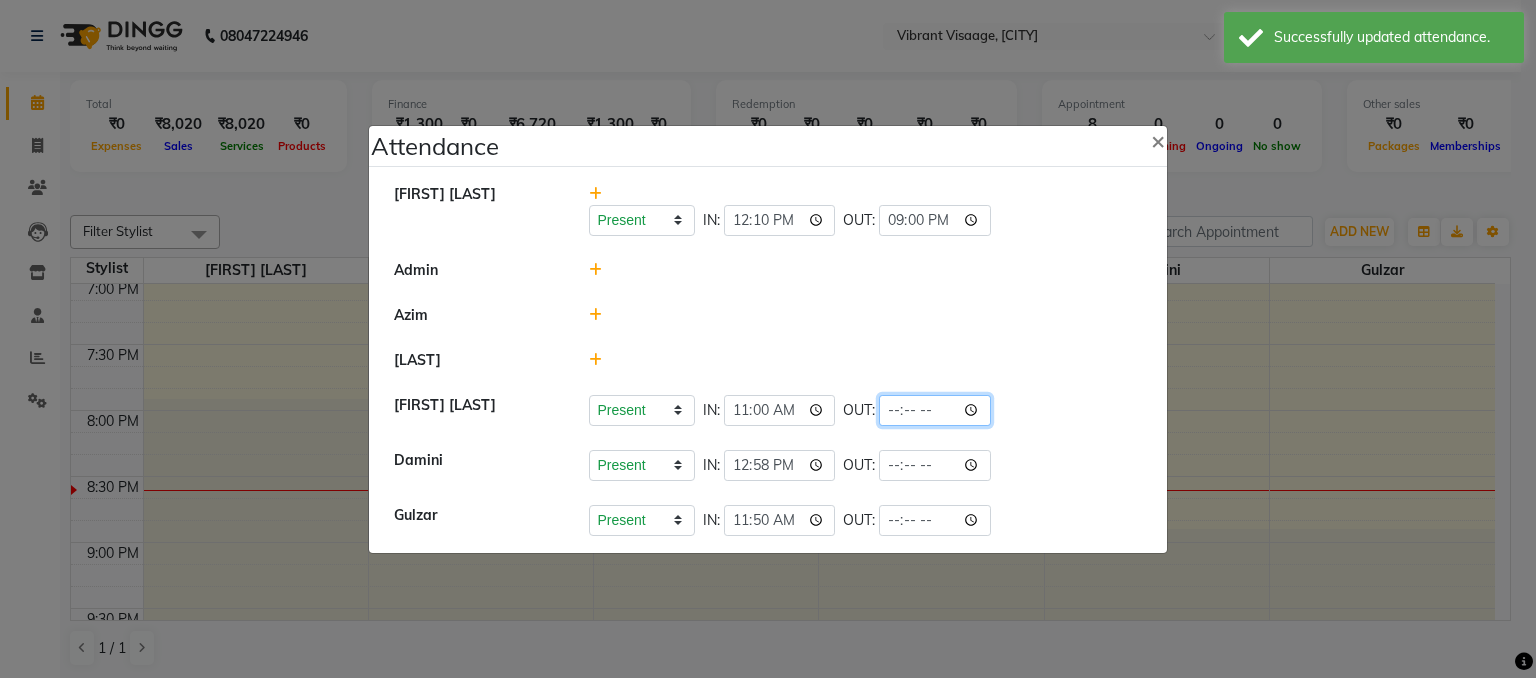 type on "21:00" 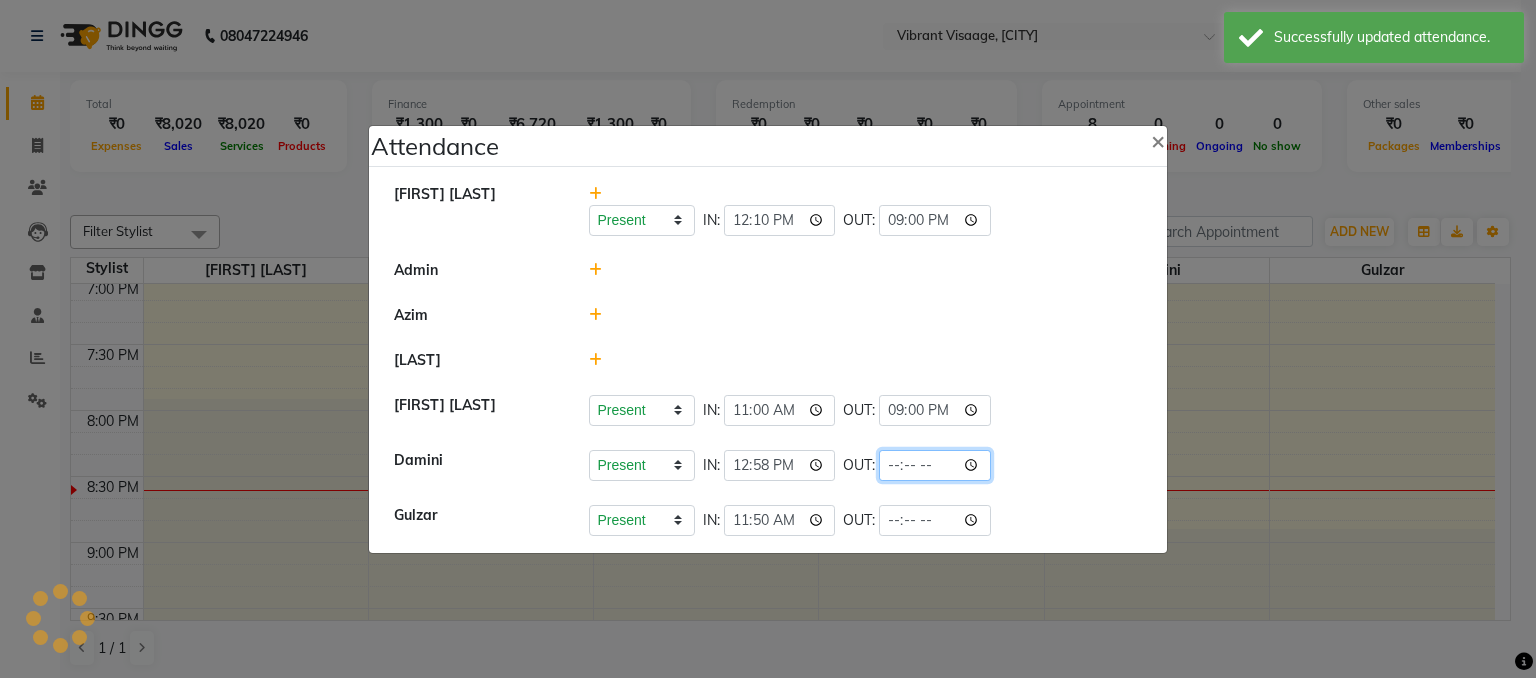 click 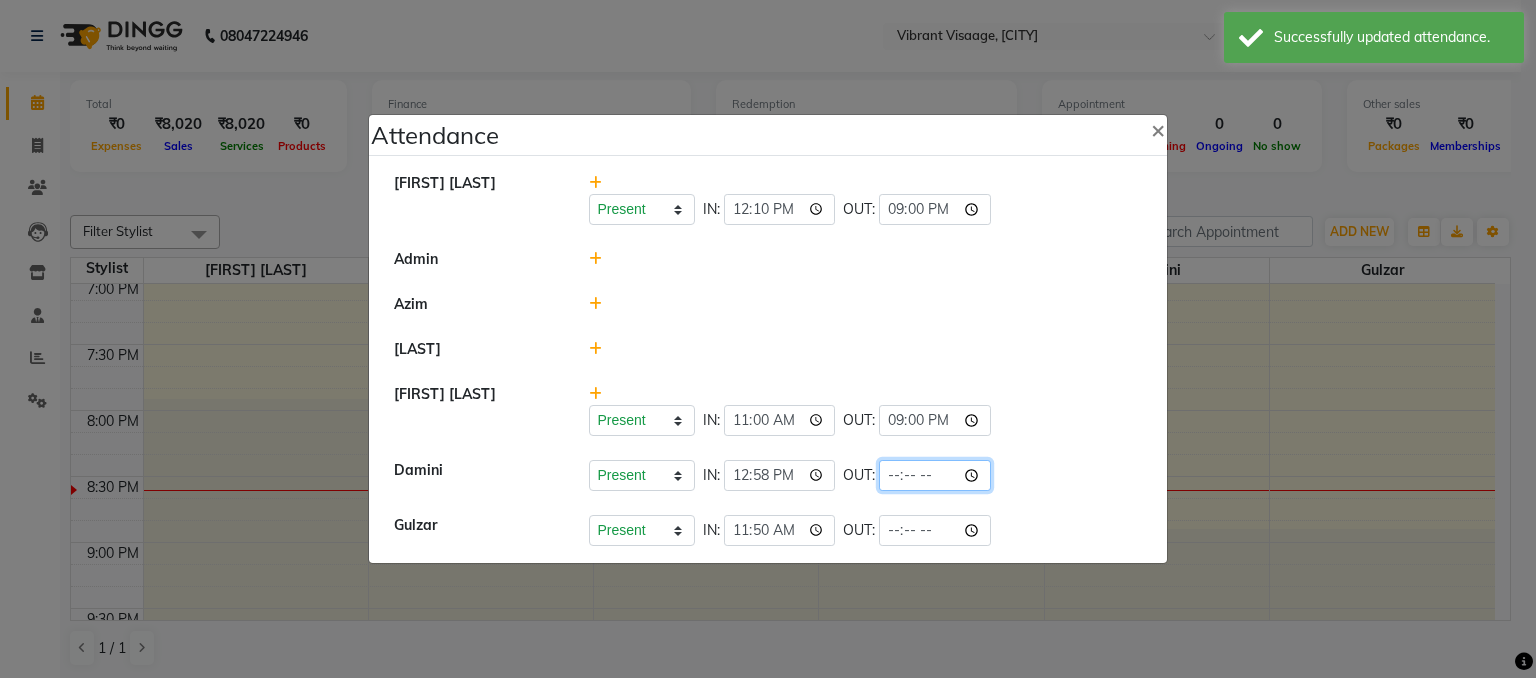 click 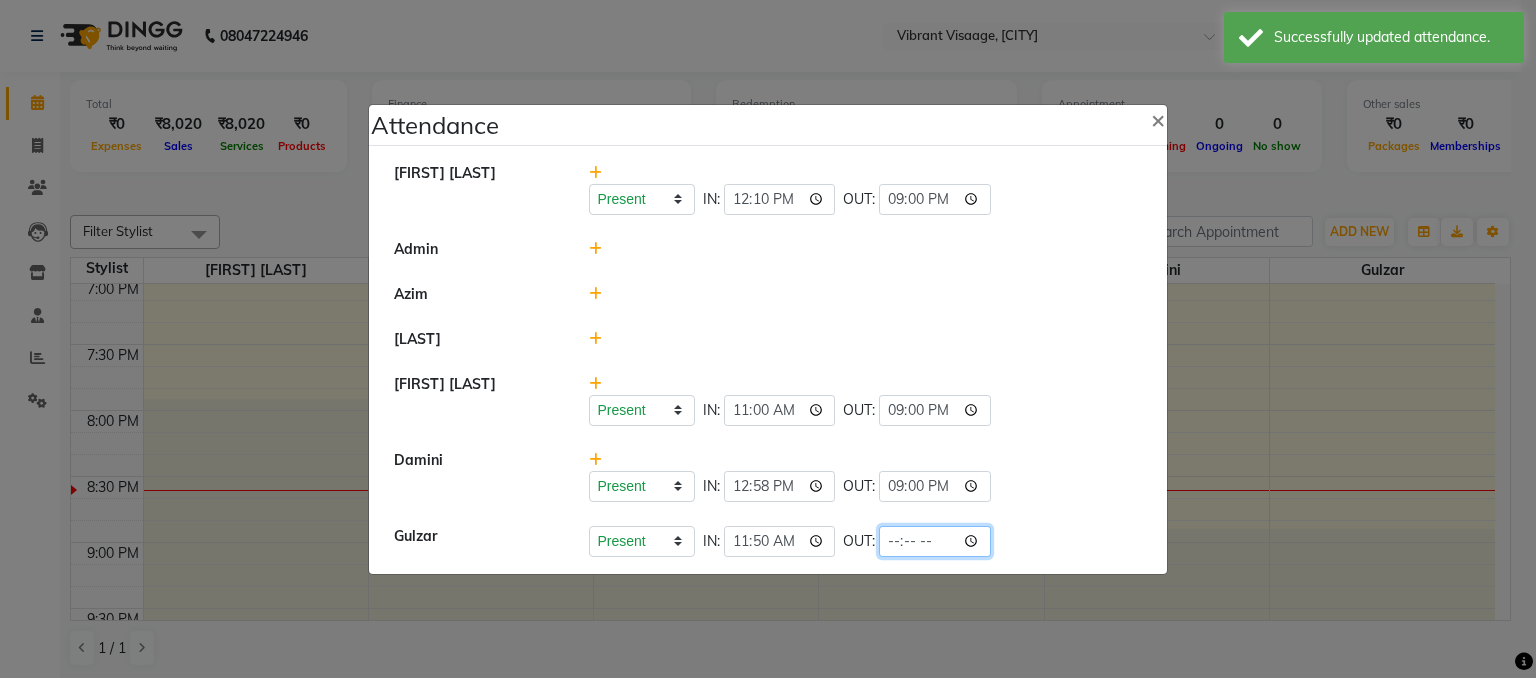 click 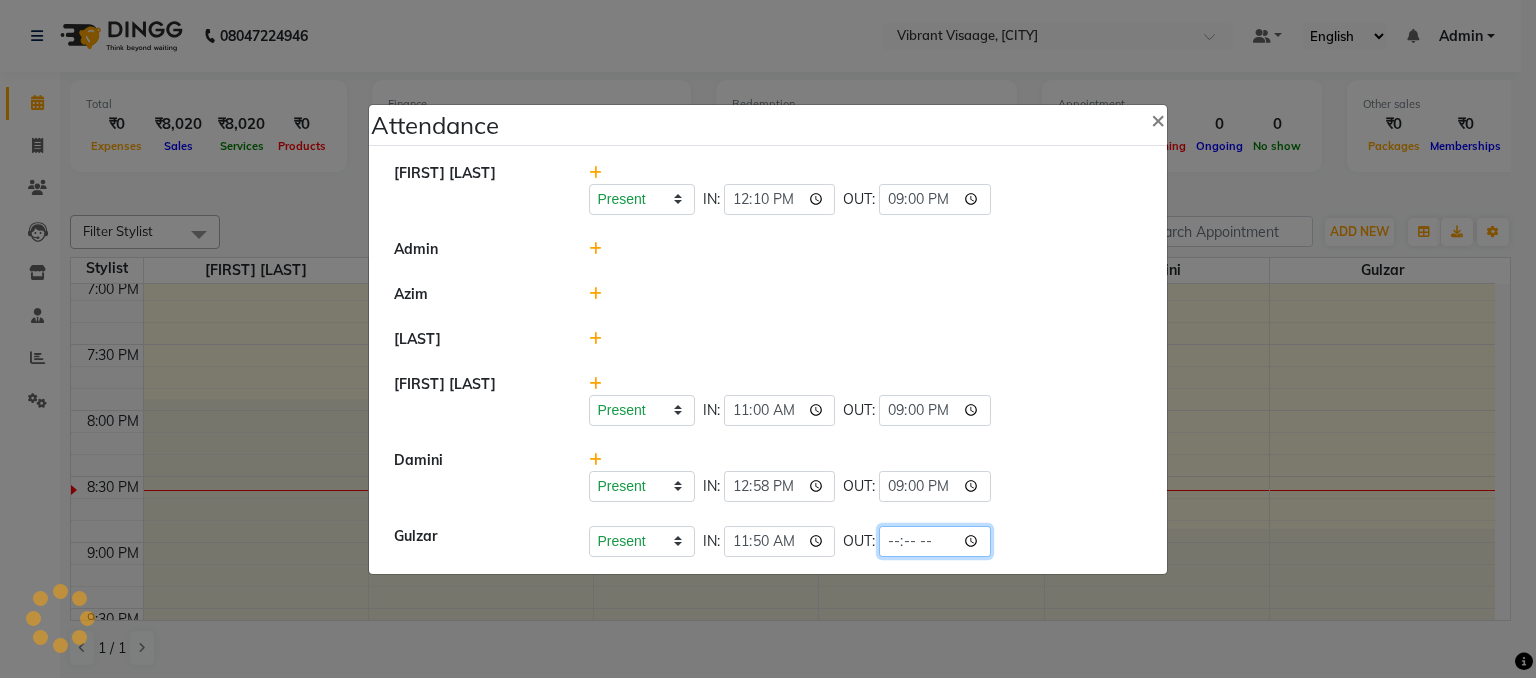 type on "21:00" 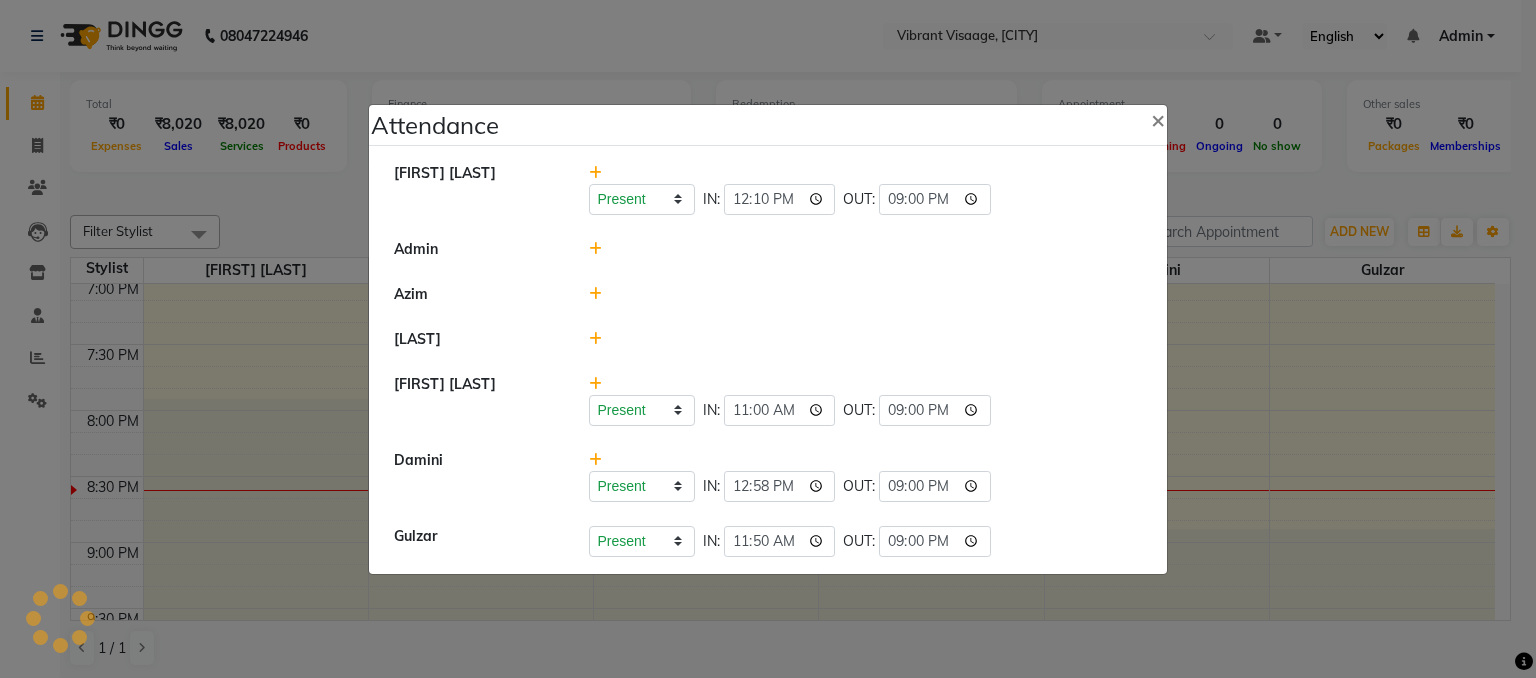 click on "Zeenat Qureshi   Present   Absent   Late   Half Day   Weekly Off  IN:  11:00 OUT:  21:00" 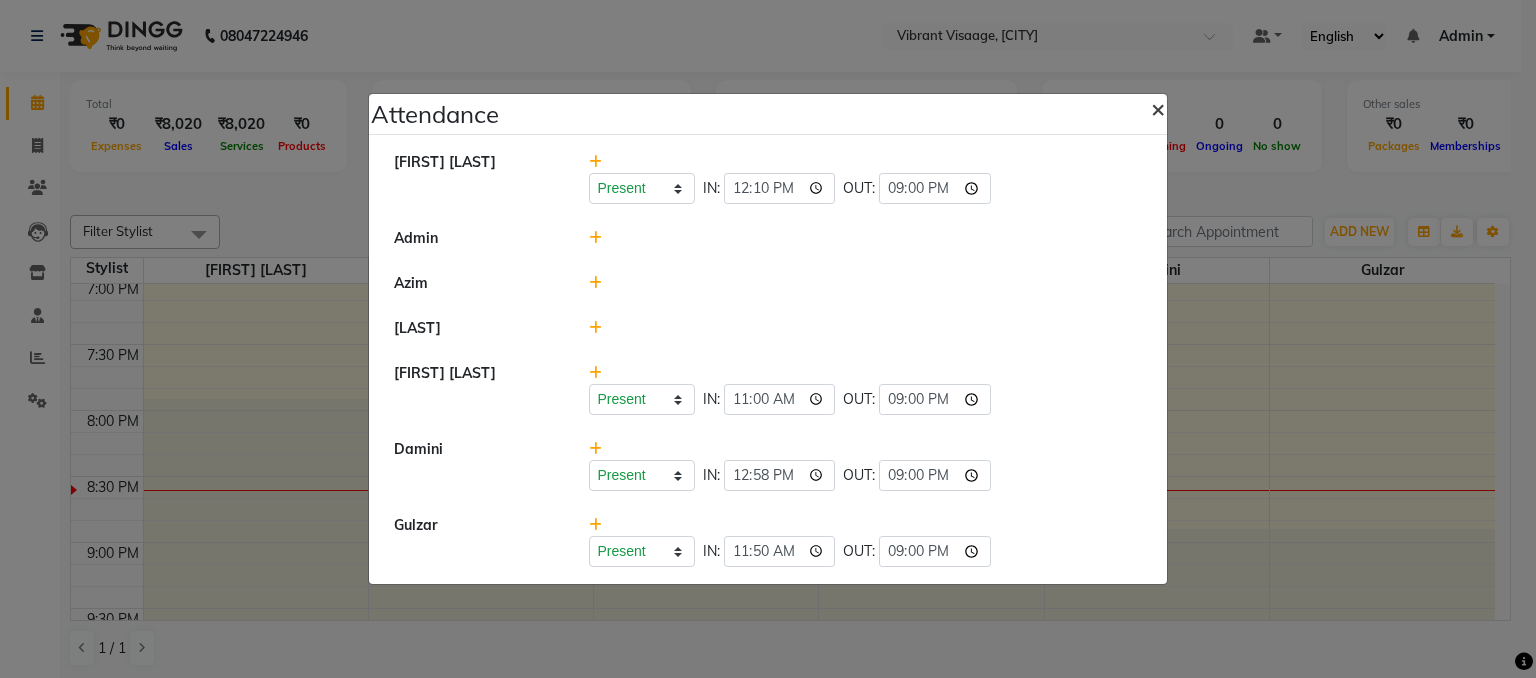 click on "×" 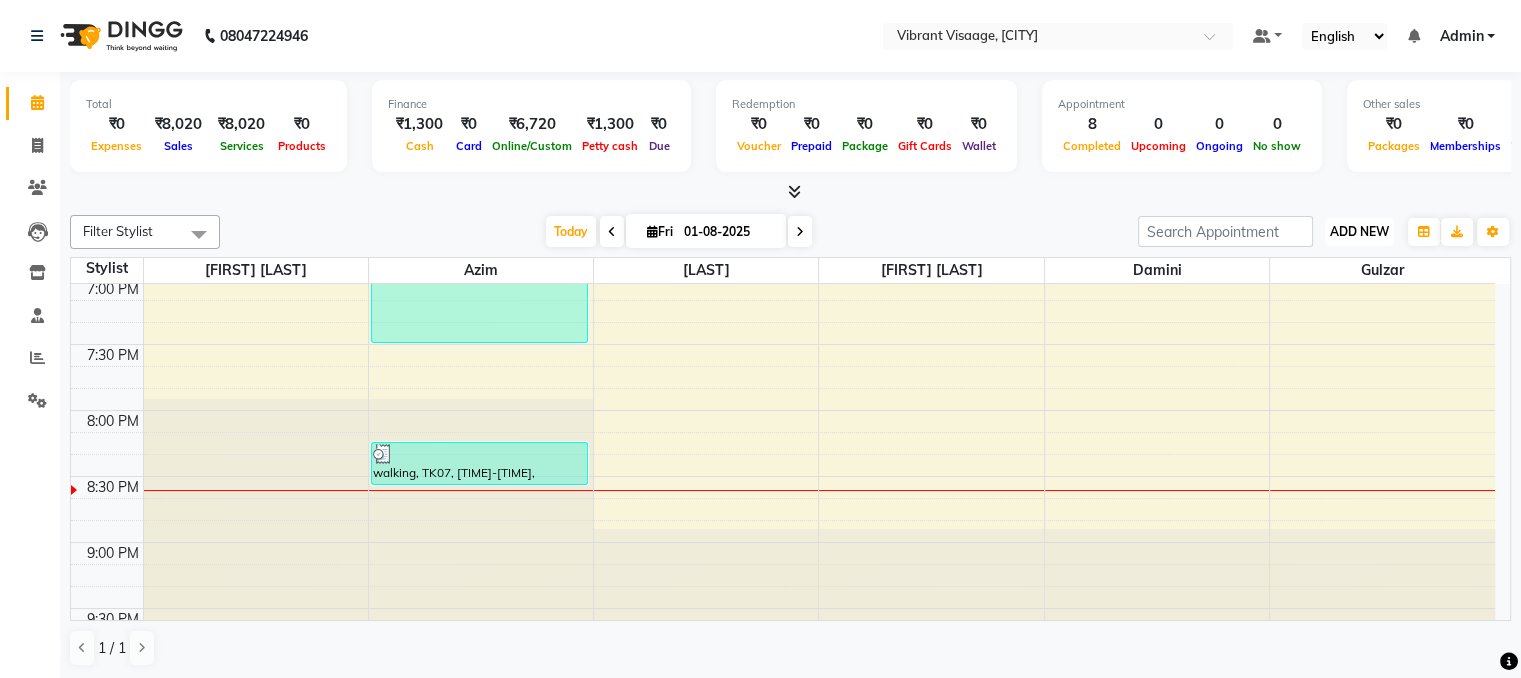 click on "ADD NEW Toggle Dropdown" at bounding box center [1359, 232] 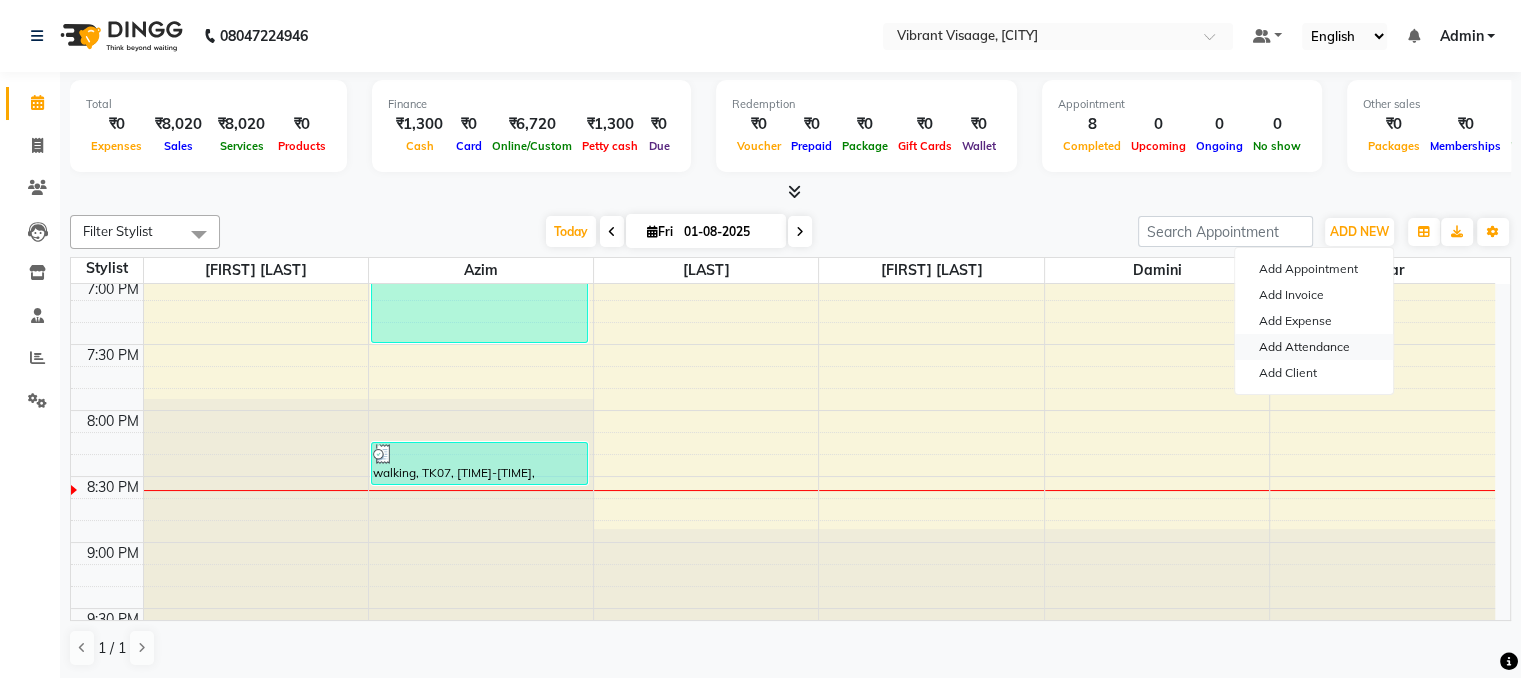 click on "Add Attendance" at bounding box center [1314, 347] 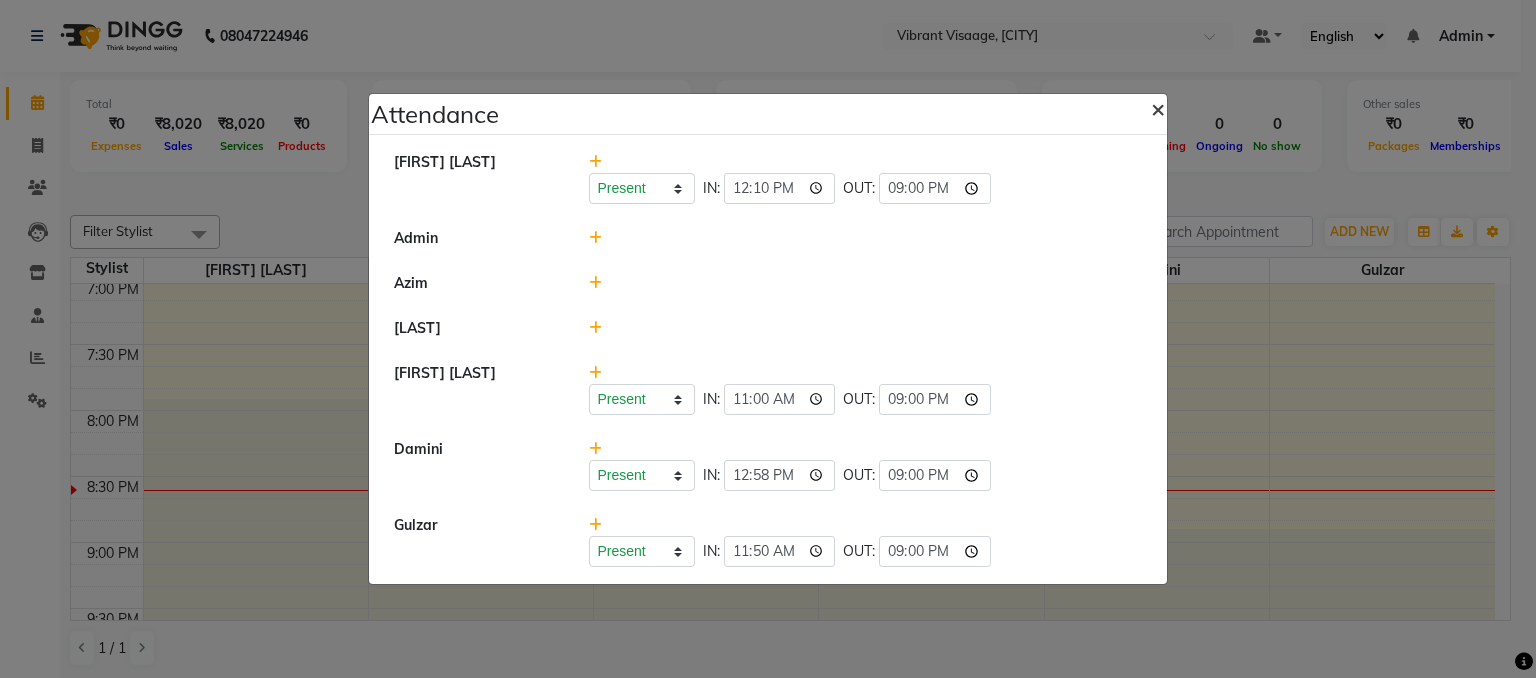 click on "×" 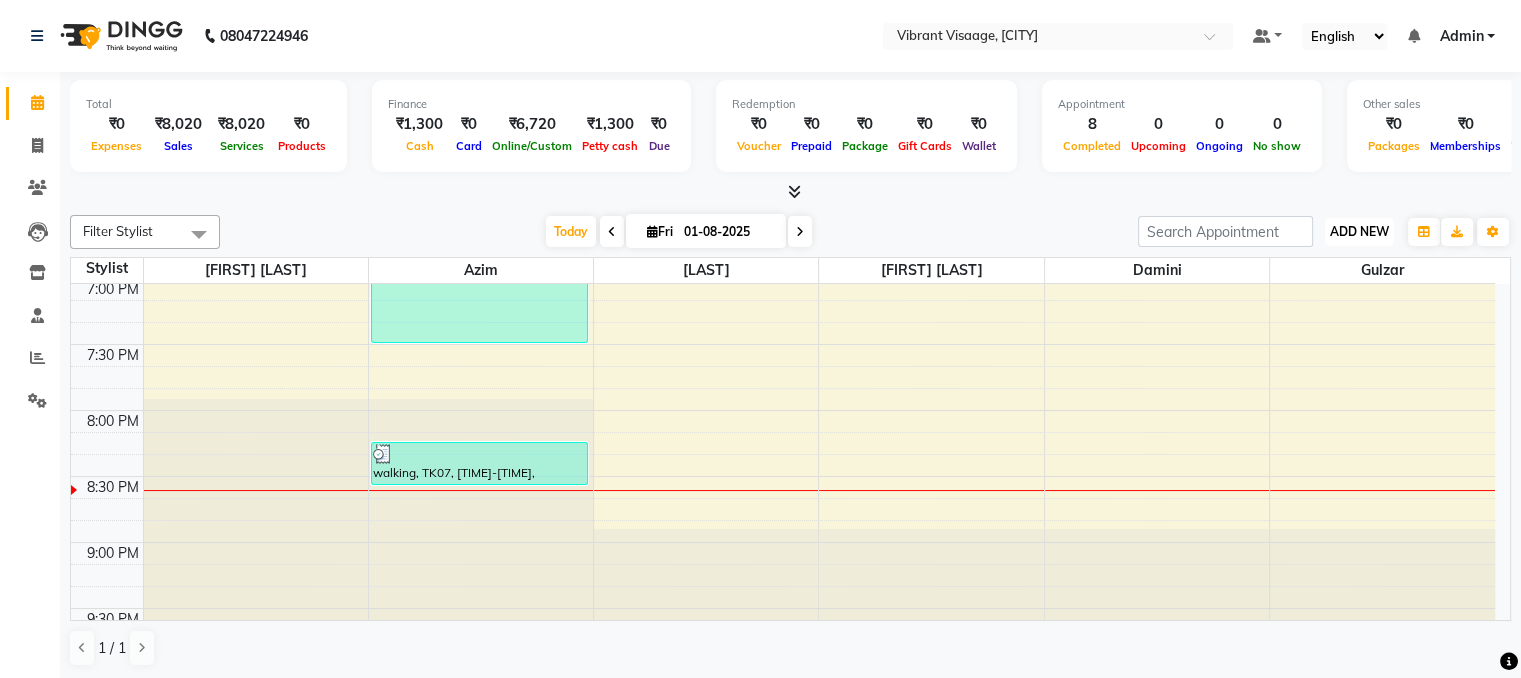 click on "ADD NEW" at bounding box center [1359, 231] 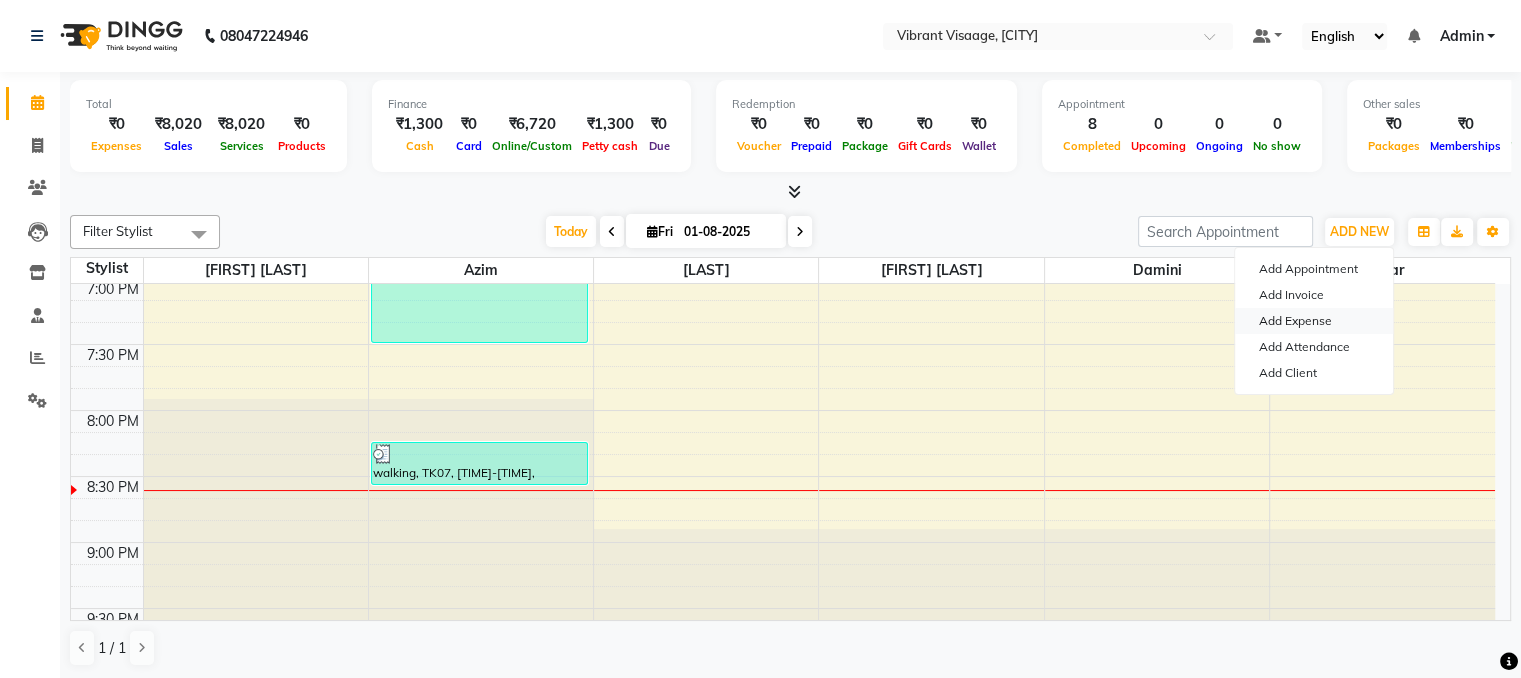 click on "Add Expense" at bounding box center [1314, 321] 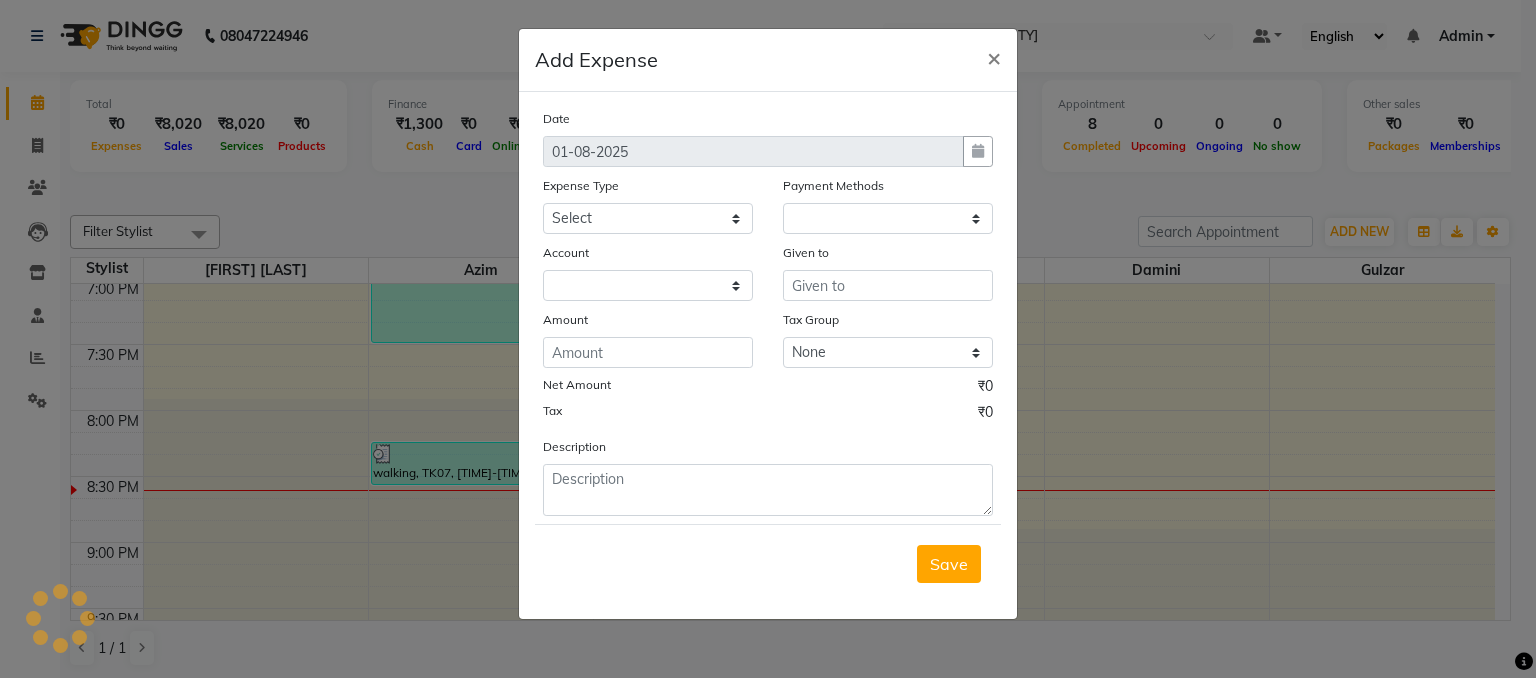 select on "1" 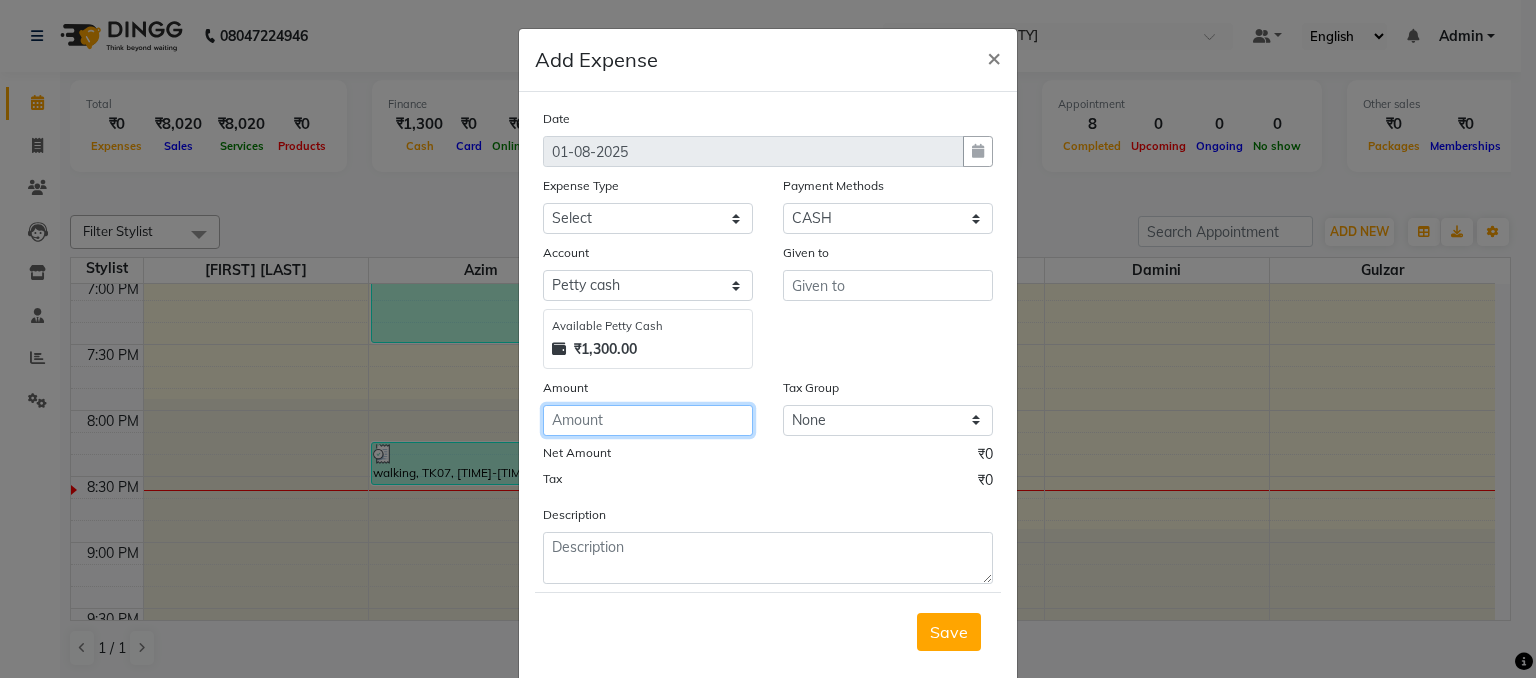 click 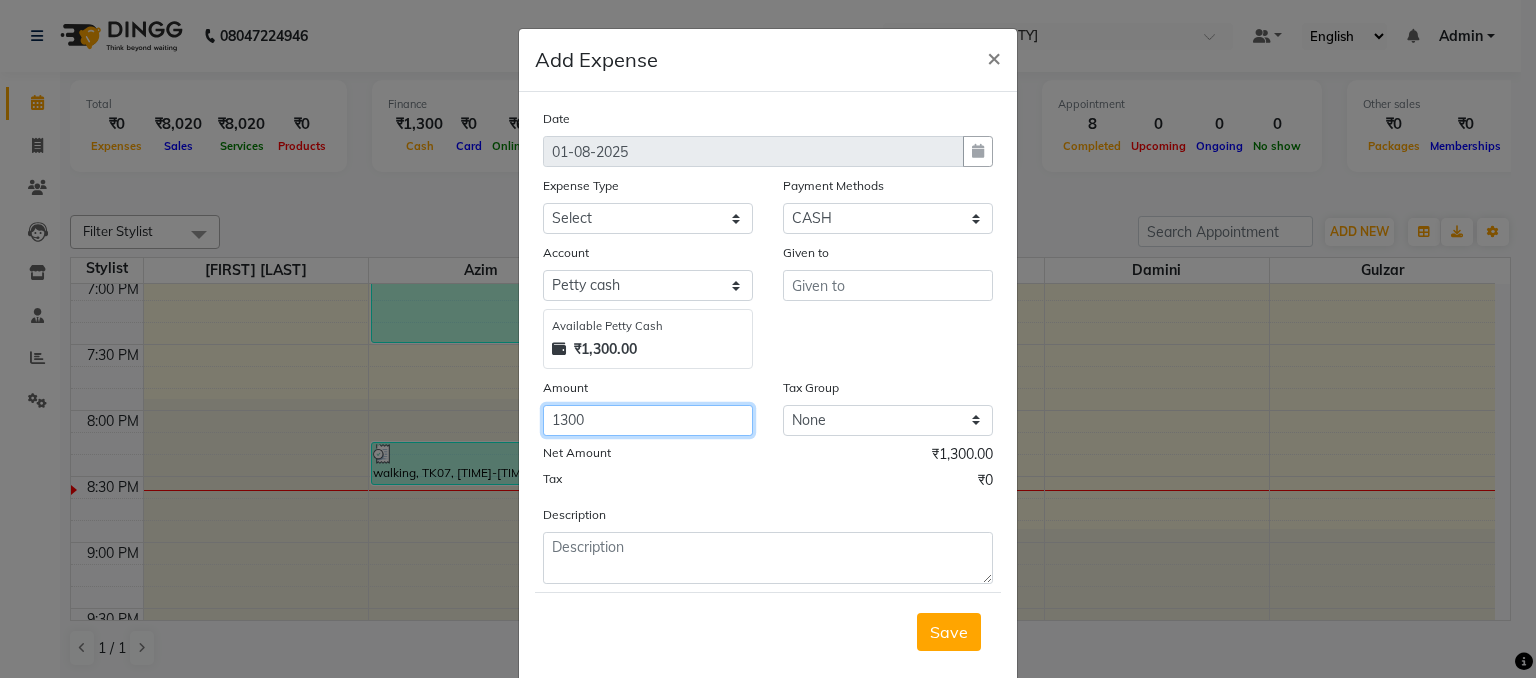 type on "1300" 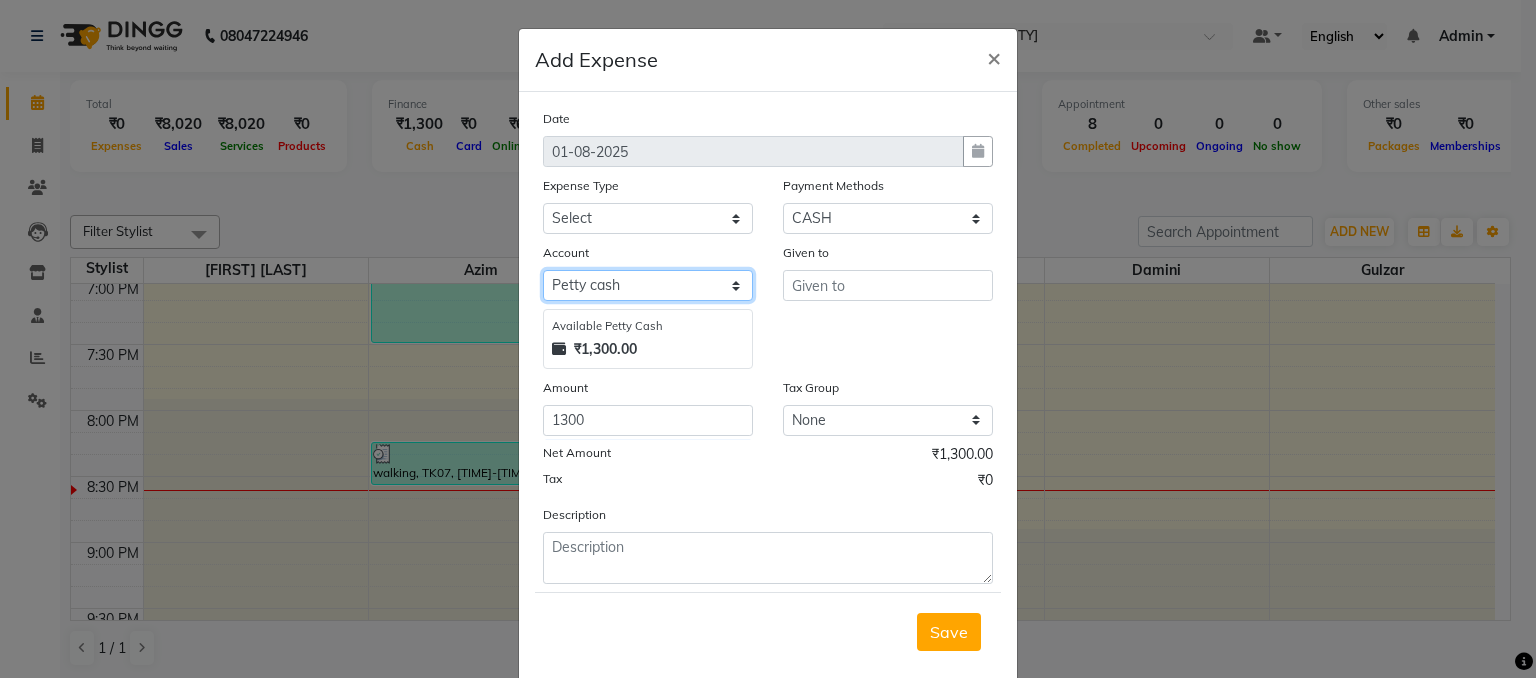 click on "Select Petty cash Default account" 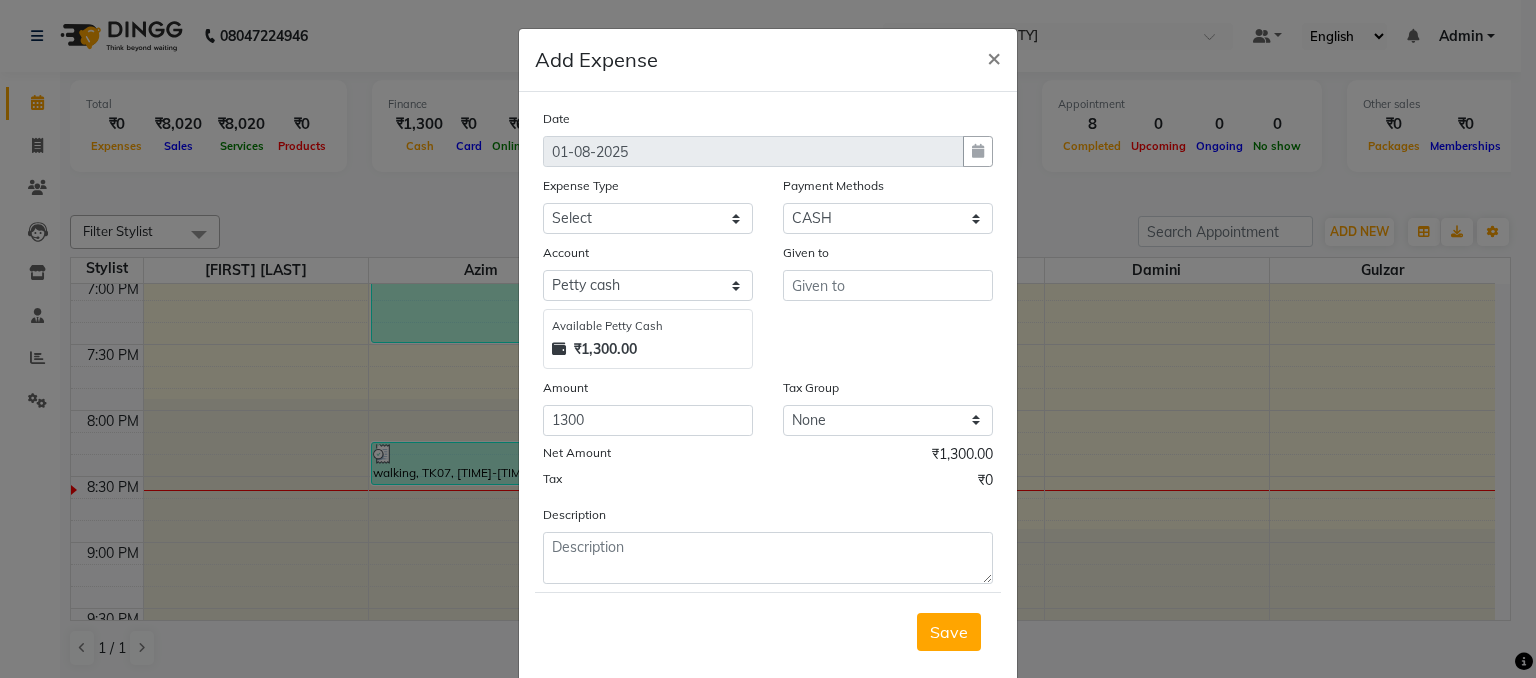 click on "Given to" 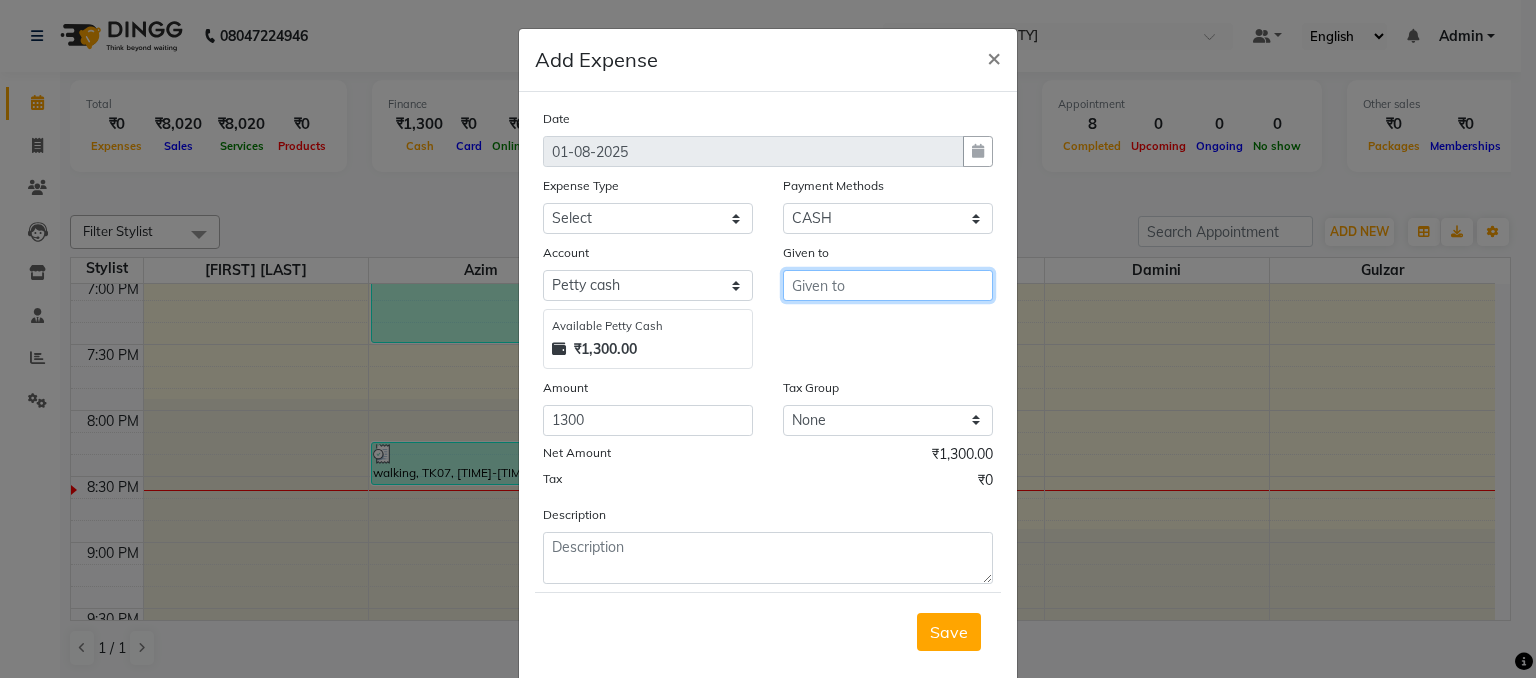 click at bounding box center (888, 285) 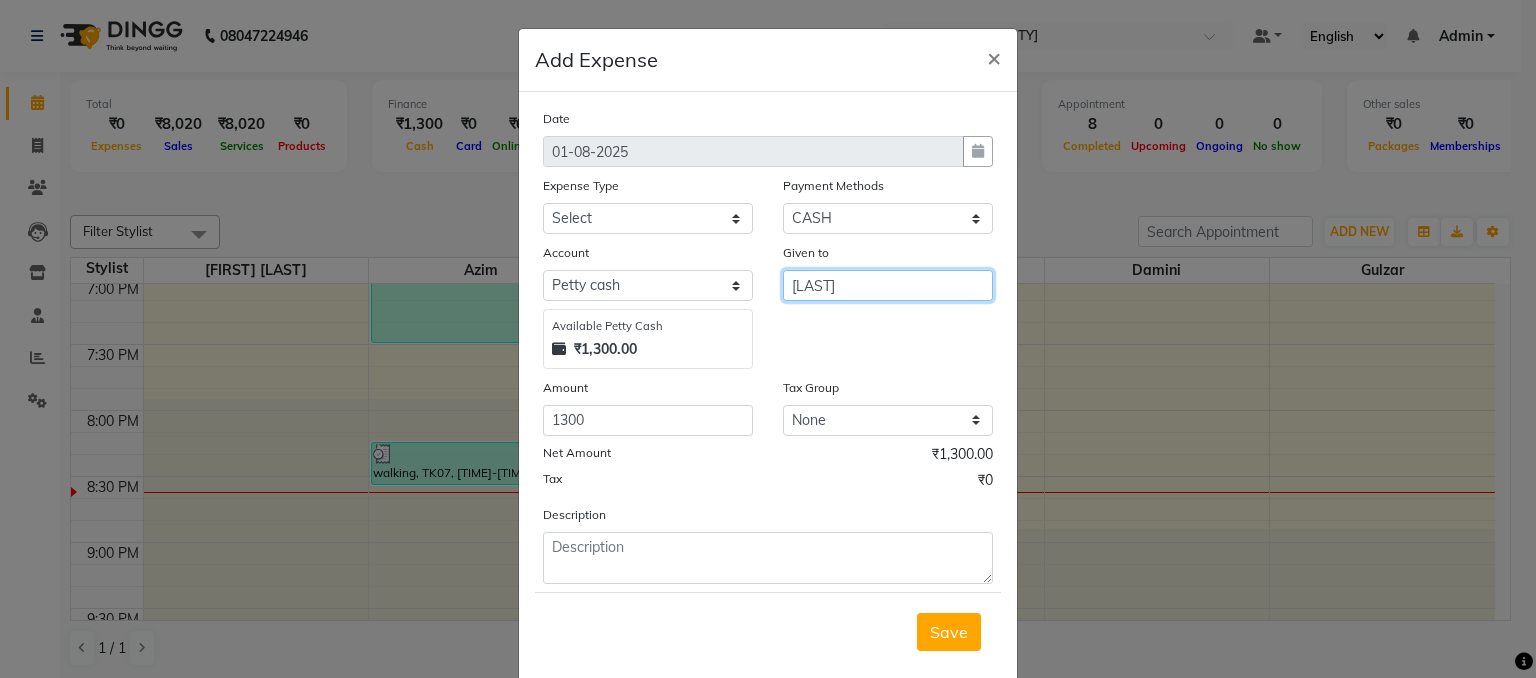 type on "vrushhali" 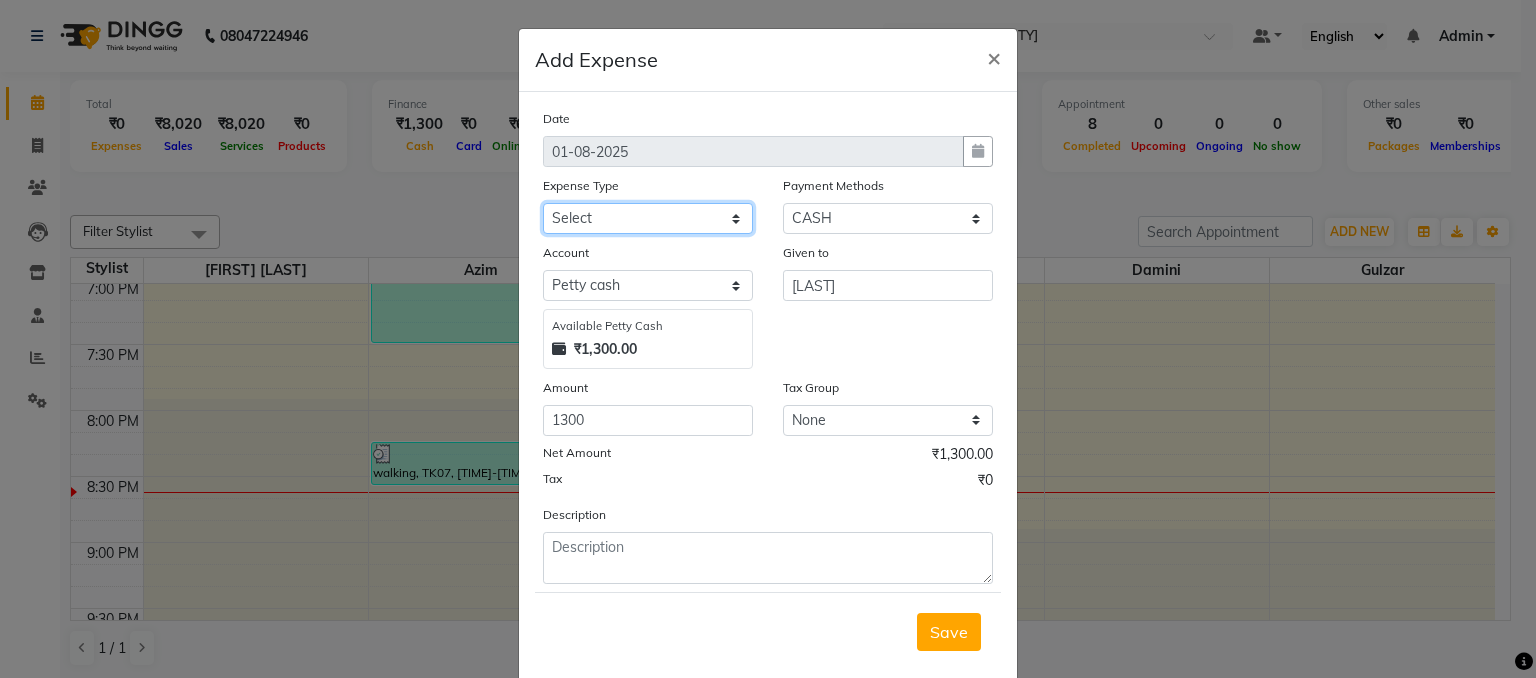 click on "Select Advance Salary Cash Deposited to bank Cash Handed Over to Owner Client Snacks Clinical charges Equipment Incentive Insurance Loan Repayment Maintenance Marketing Miscellaneous Other Pantry Product Rent Salary Staff Snacks Tax Tea Tea & Refreshment Utilities" 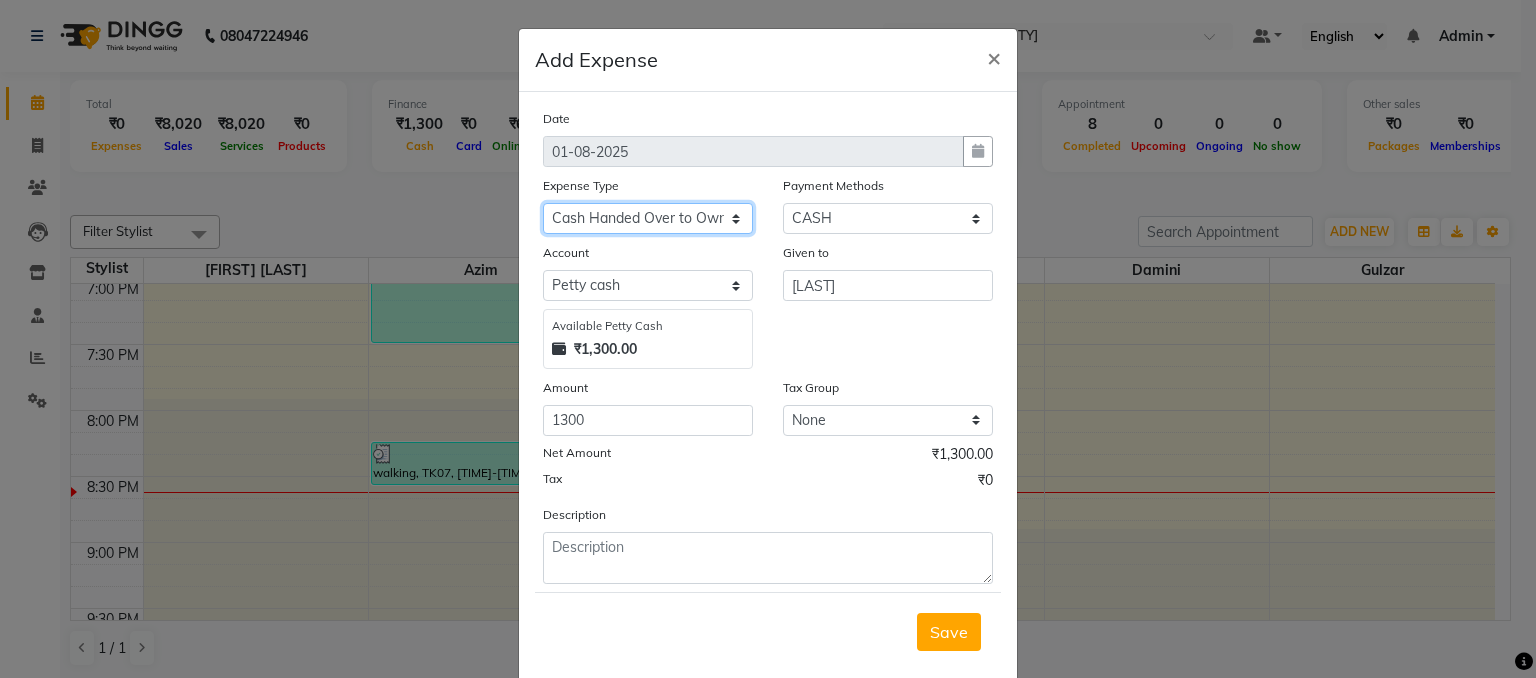 click on "Select Advance Salary Cash Deposited to bank Cash Handed Over to Owner Client Snacks Clinical charges Equipment Incentive Insurance Loan Repayment Maintenance Marketing Miscellaneous Other Pantry Product Rent Salary Staff Snacks Tax Tea Tea & Refreshment Utilities" 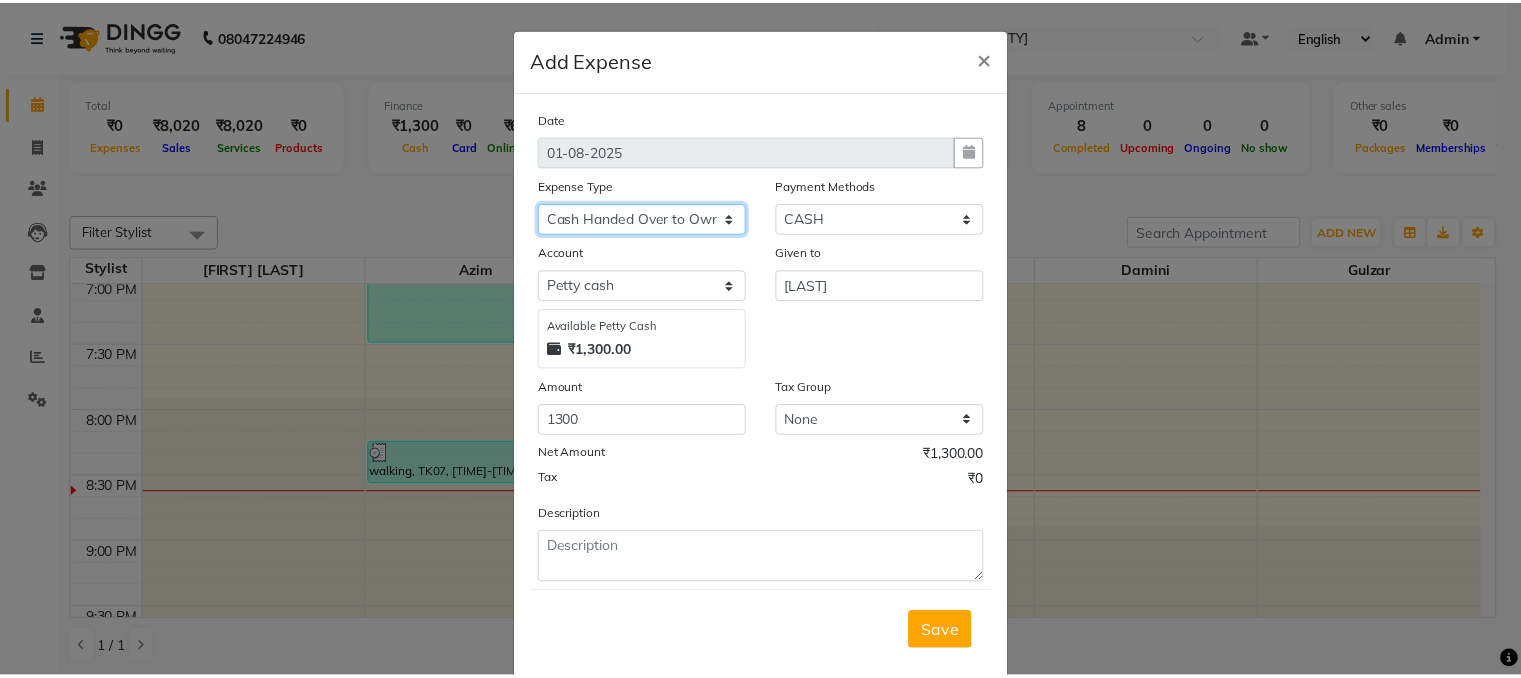 scroll, scrollTop: 42, scrollLeft: 0, axis: vertical 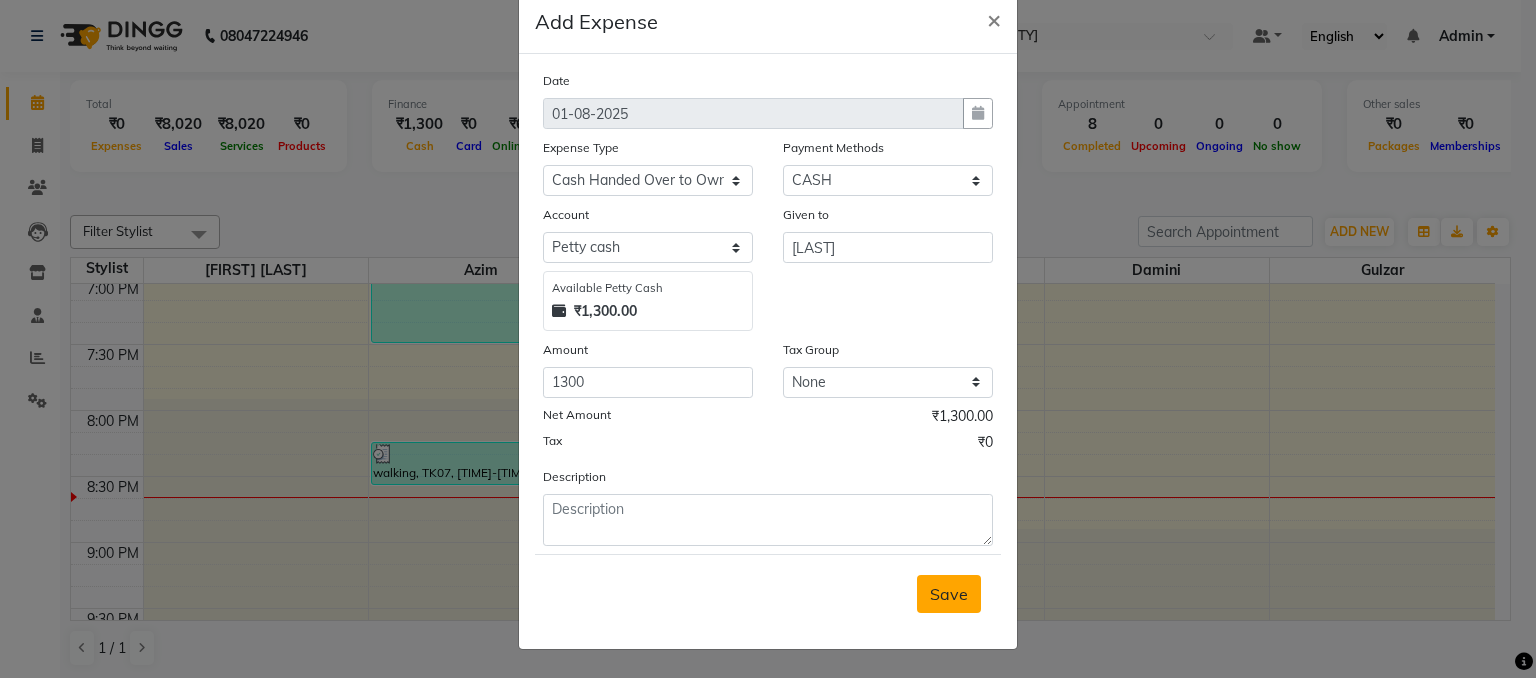 click on "Save" at bounding box center [949, 594] 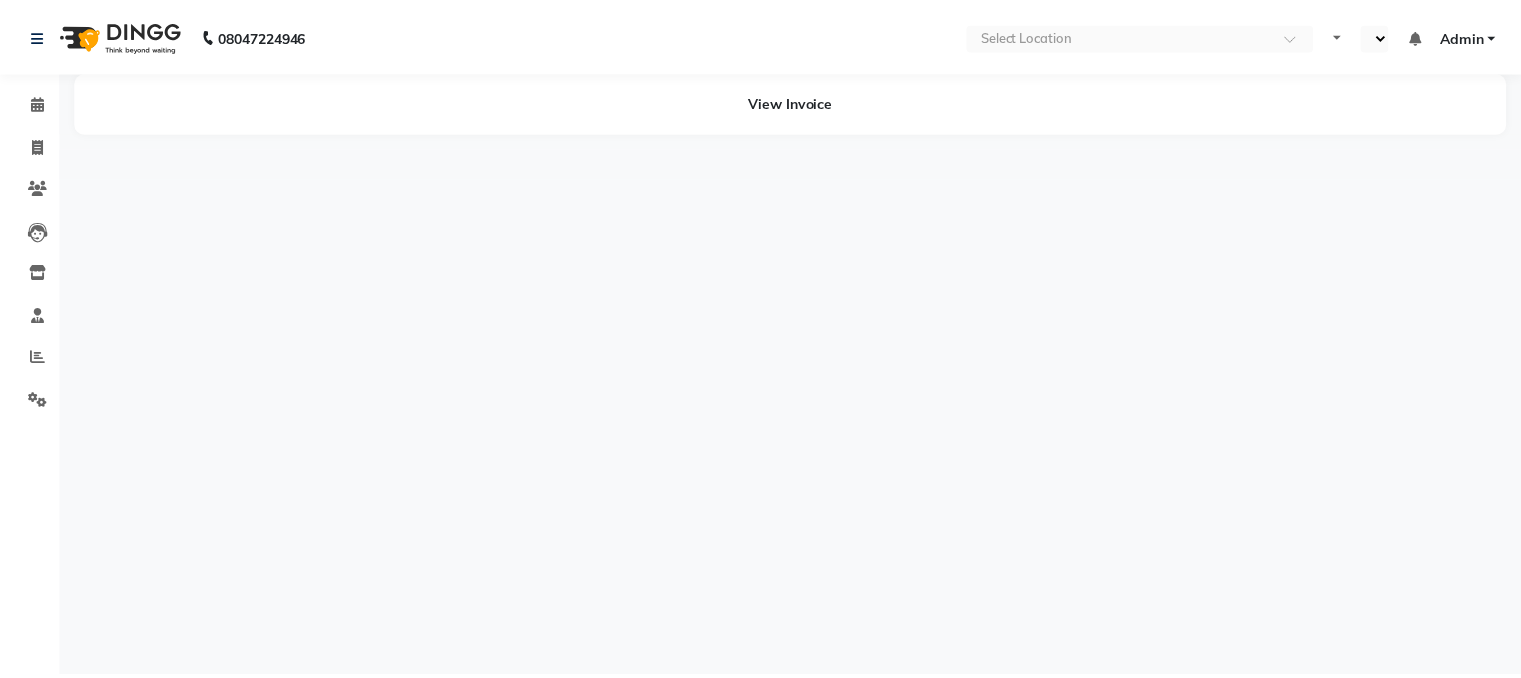 scroll, scrollTop: 0, scrollLeft: 0, axis: both 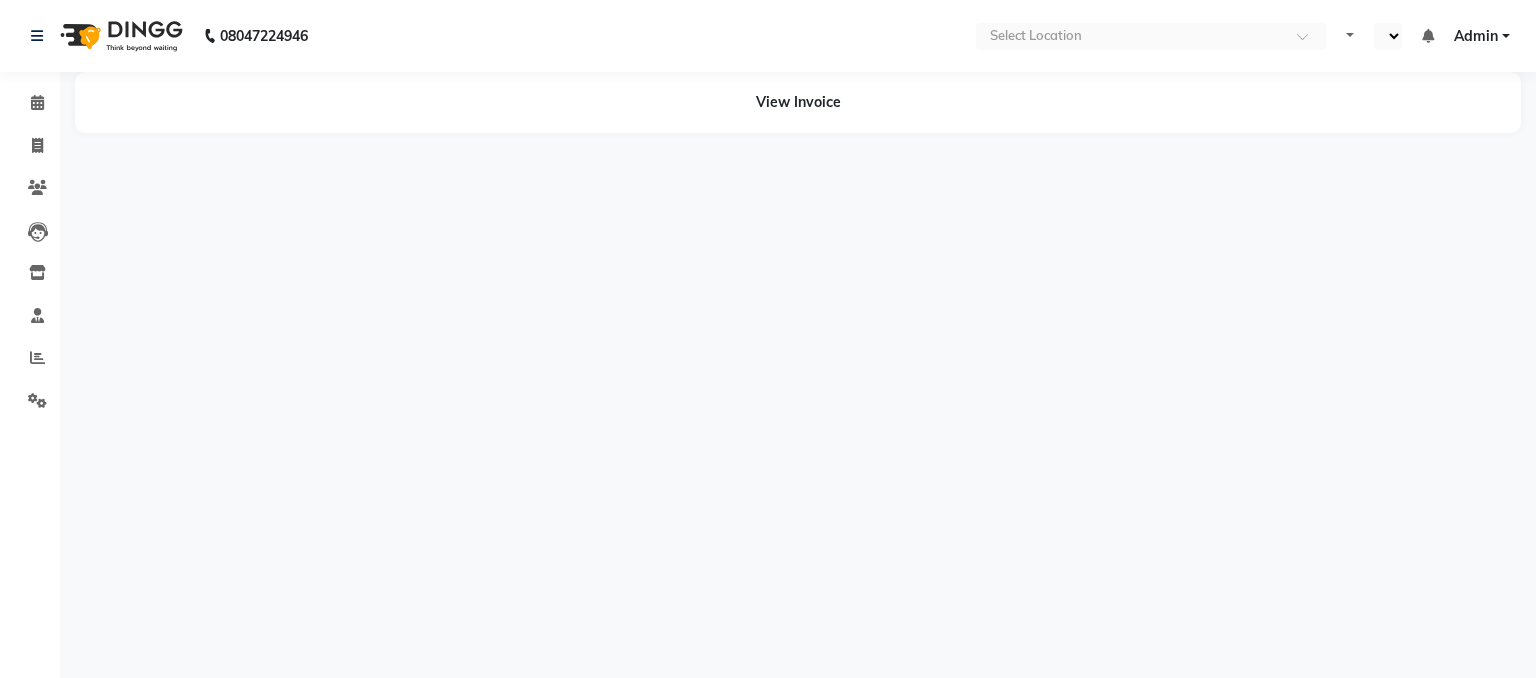 select on "en" 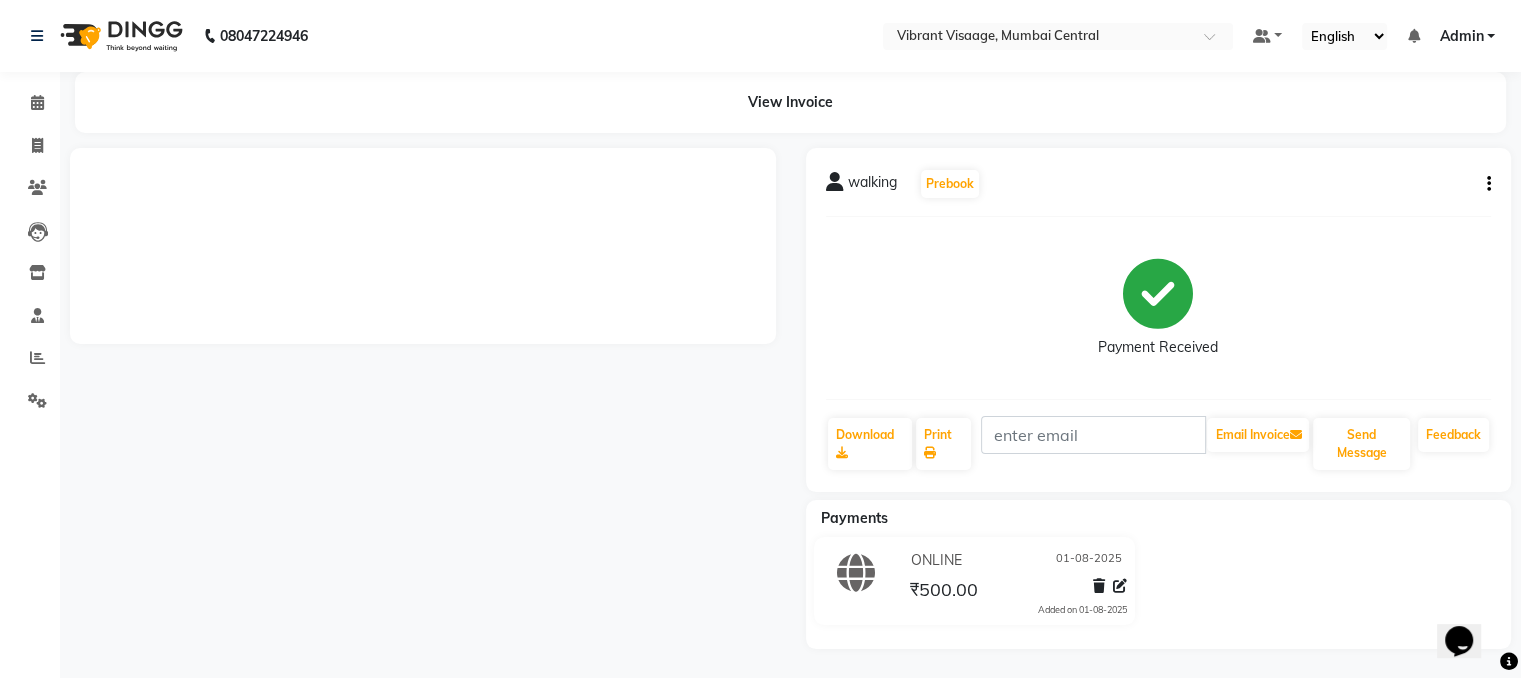 scroll, scrollTop: 0, scrollLeft: 0, axis: both 